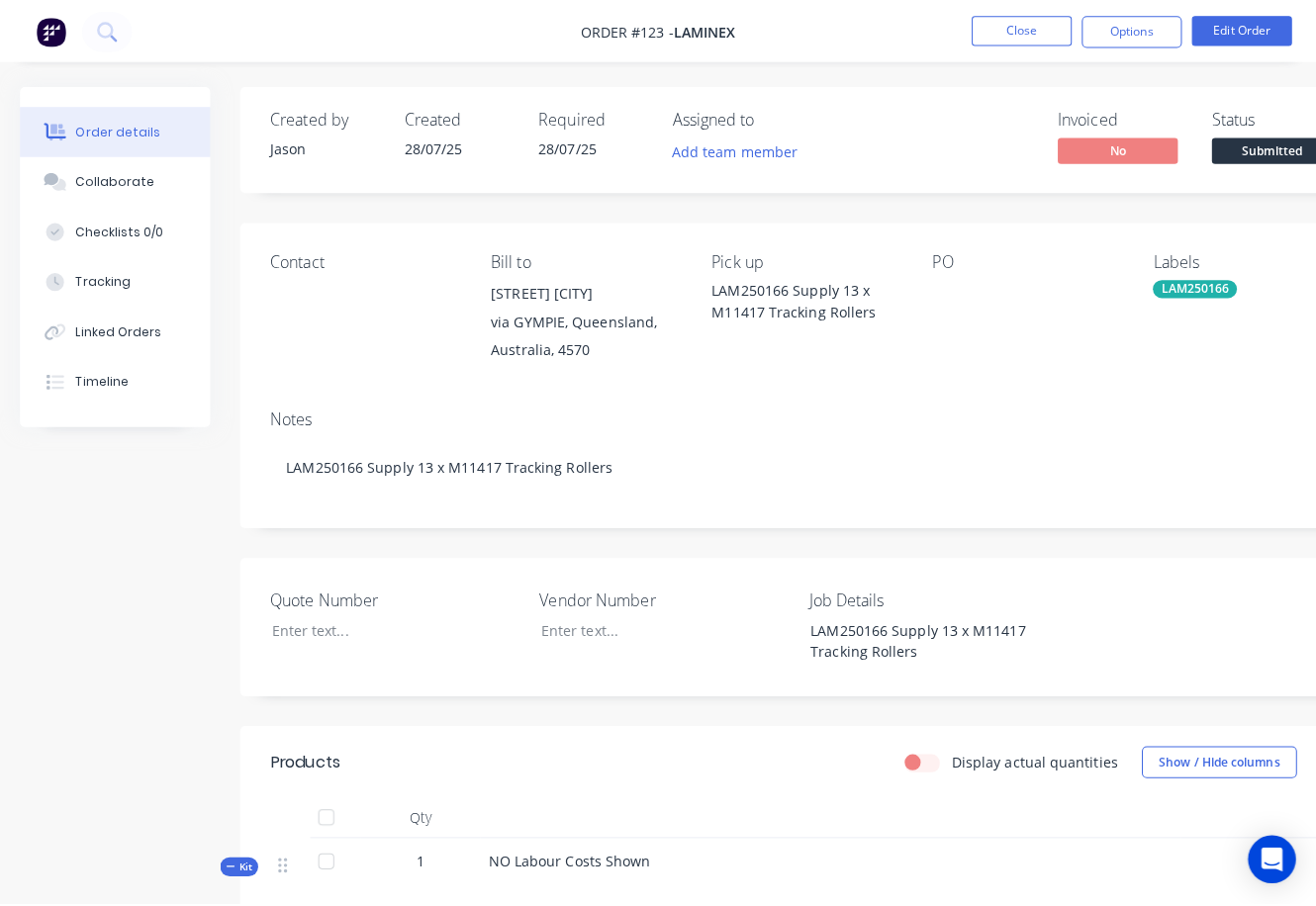 scroll, scrollTop: 0, scrollLeft: 0, axis: both 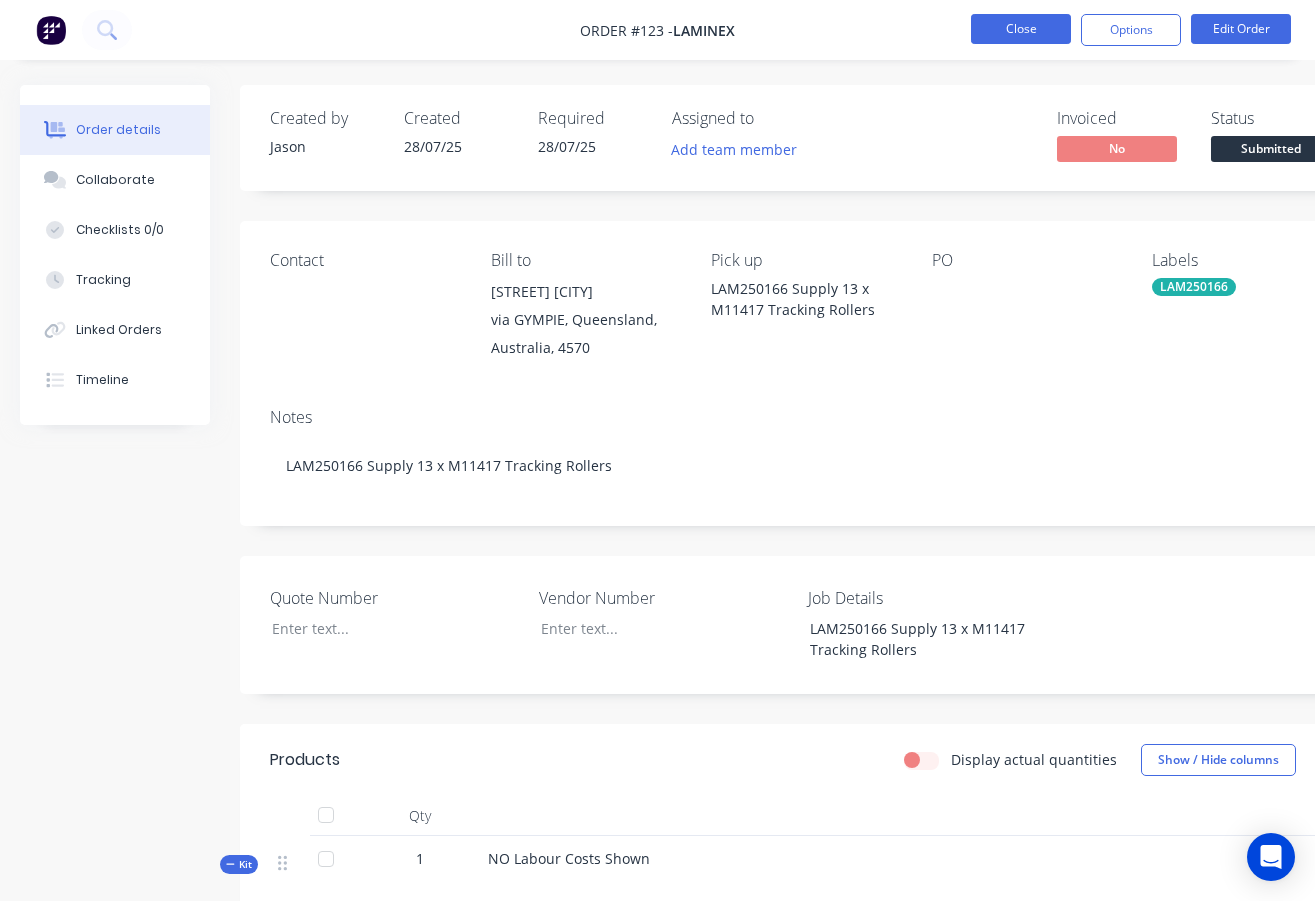 click on "Close" at bounding box center (1021, 29) 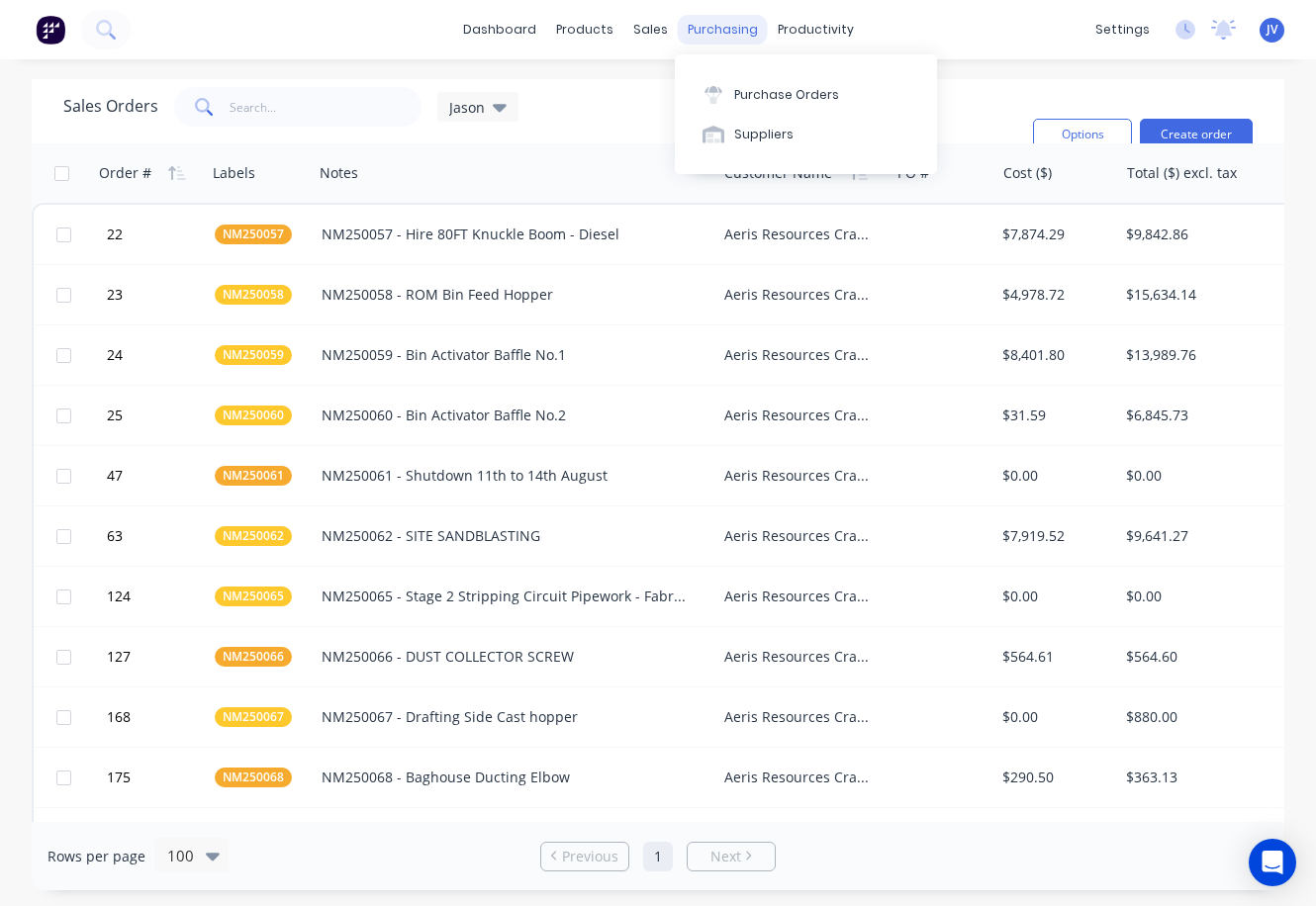 click on "purchasing" at bounding box center (722, 30) 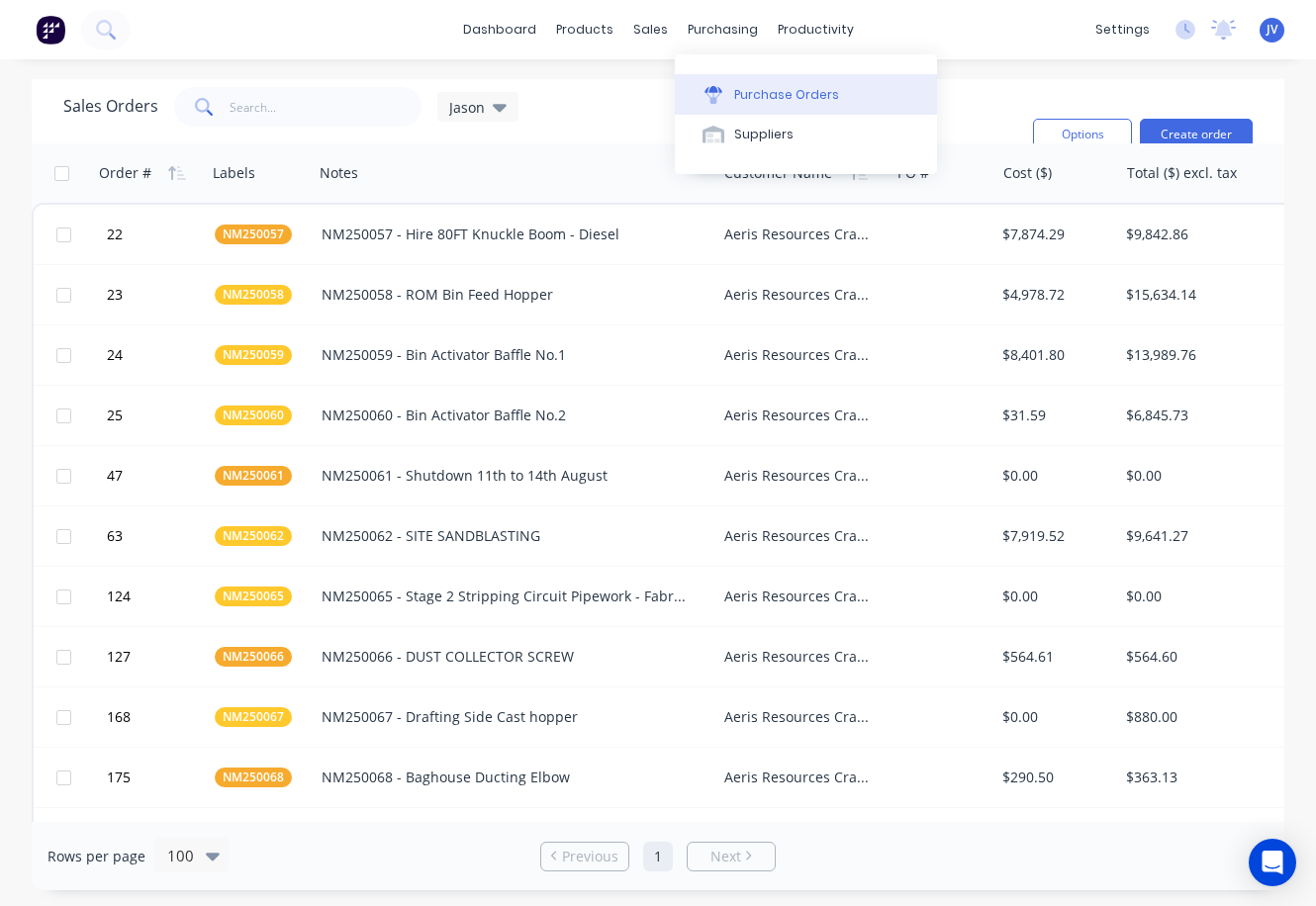 click on "Purchase Orders" at bounding box center [787, 95] 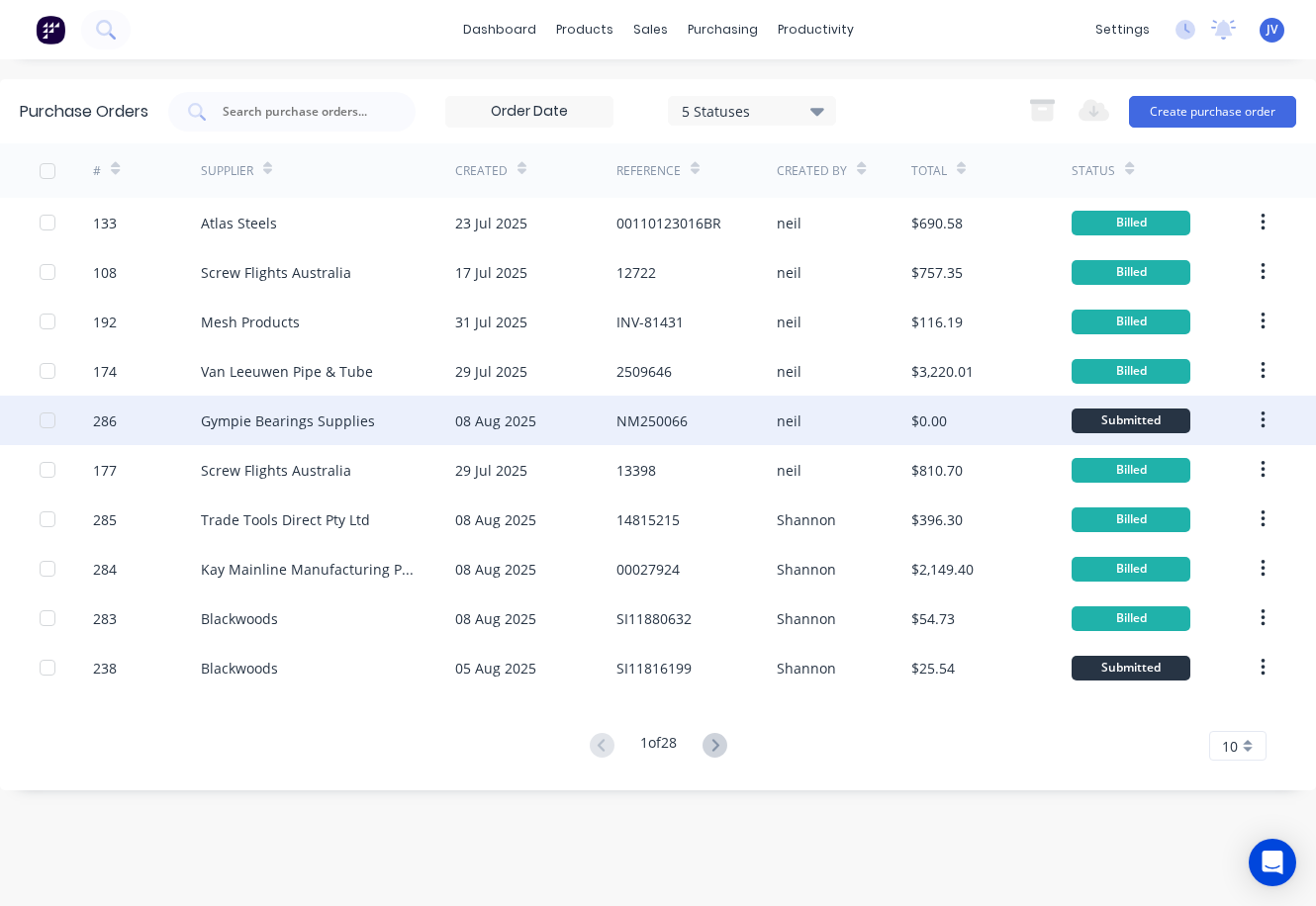 click on "NM250066" at bounding box center [652, 420] 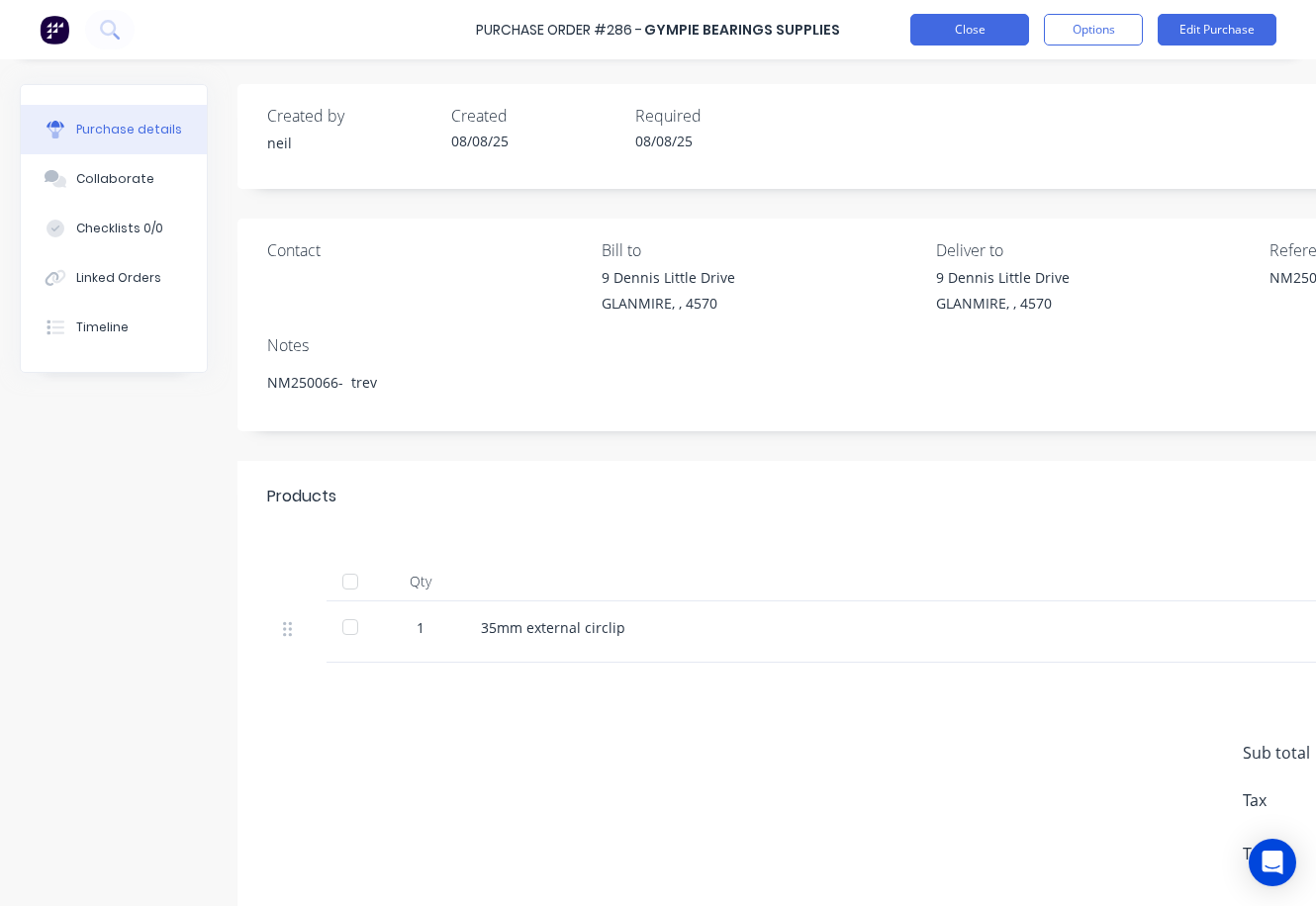 click on "Close" at bounding box center (970, 30) 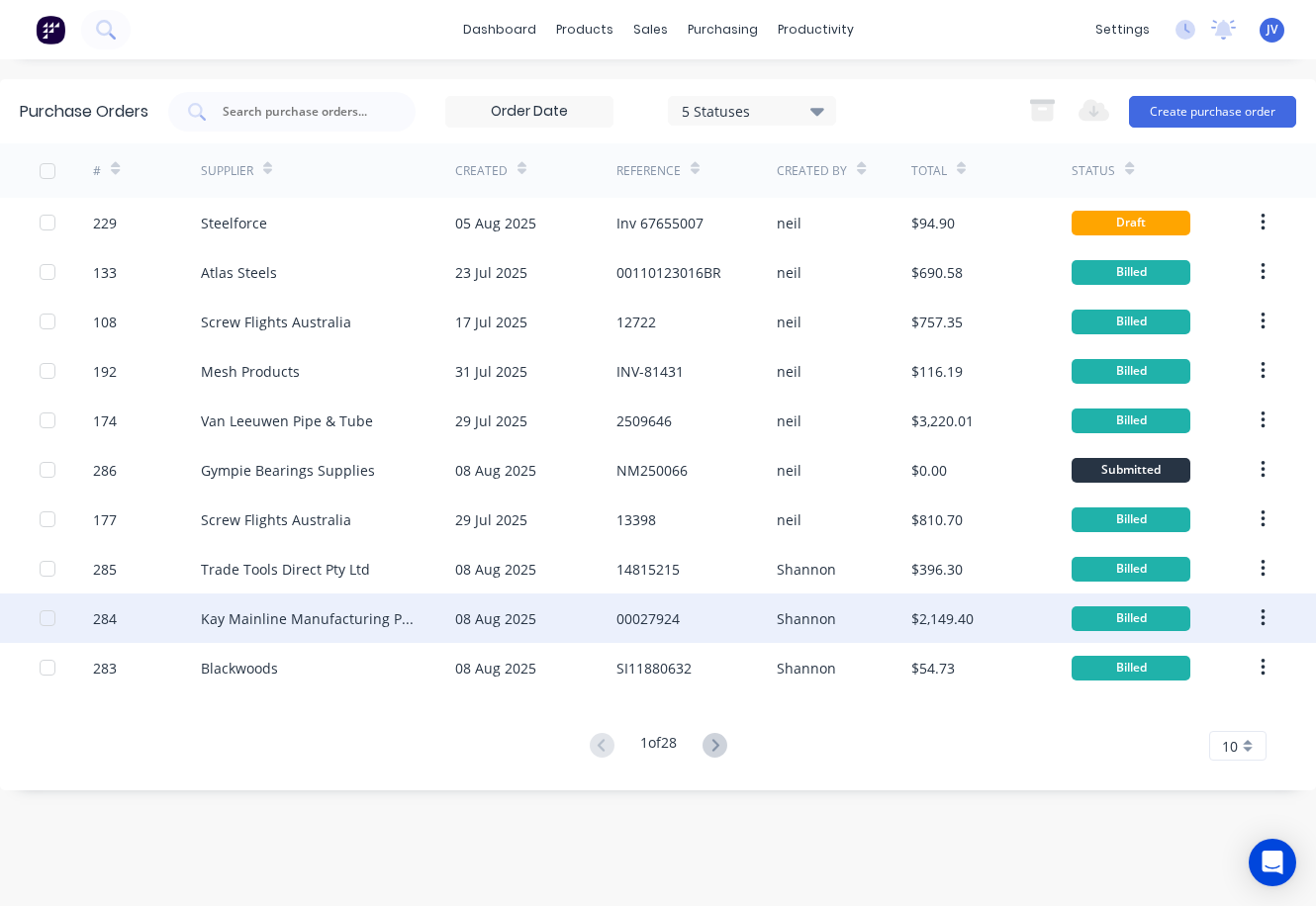 click on "00027924" at bounding box center [648, 618] 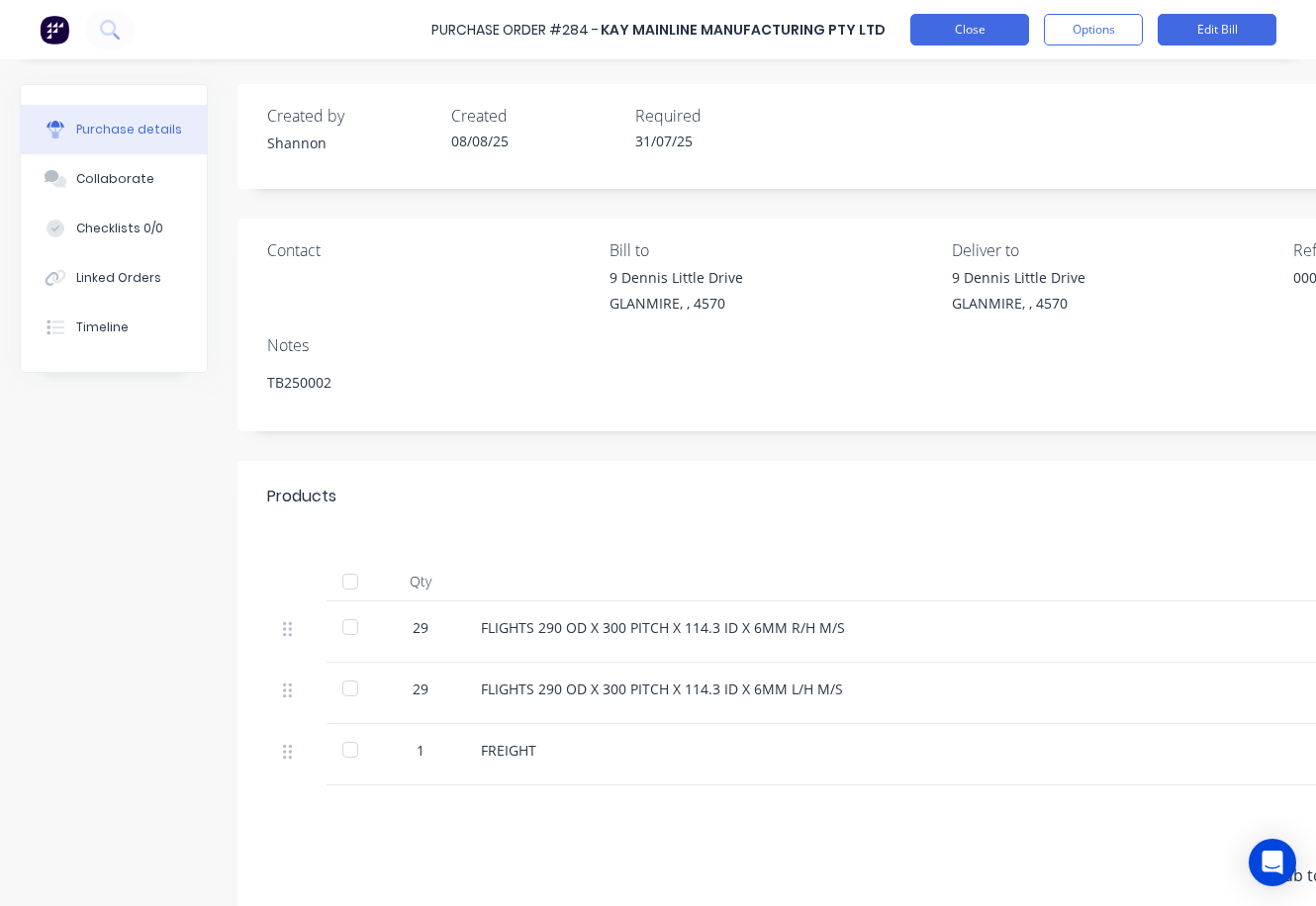 click on "Close" at bounding box center (970, 30) 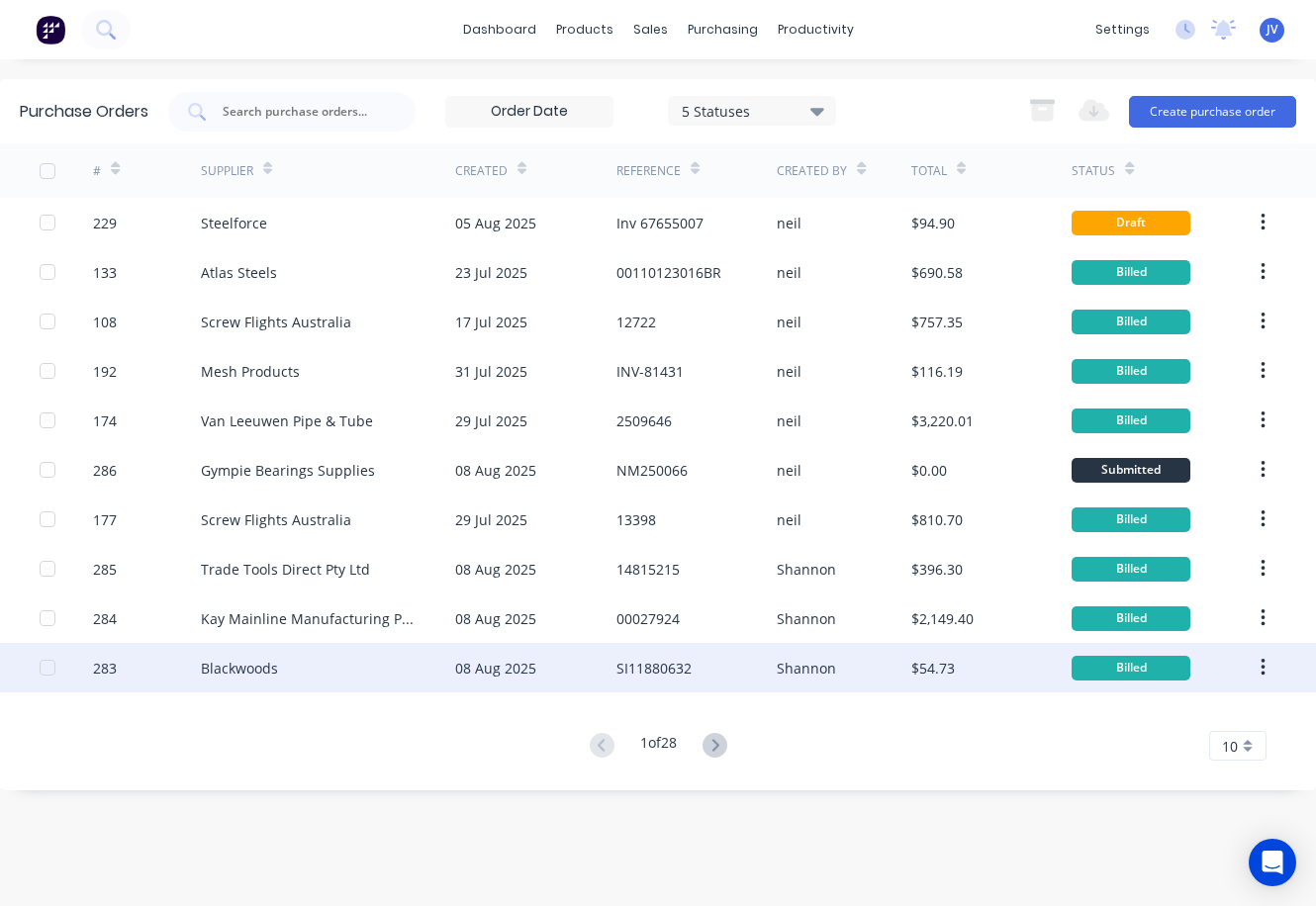 click on "SI11880632" at bounding box center [654, 668] 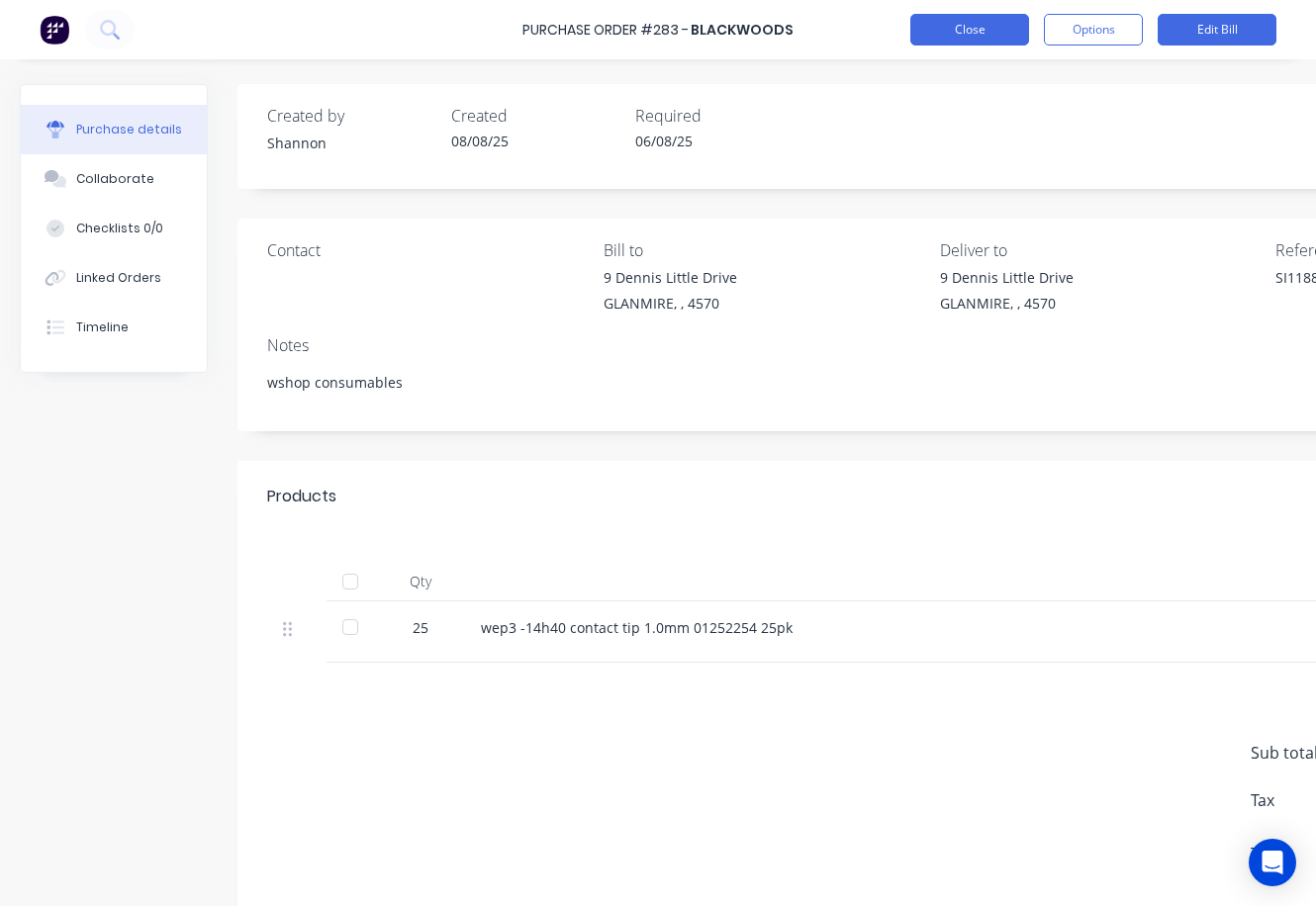 click on "Close" at bounding box center (970, 30) 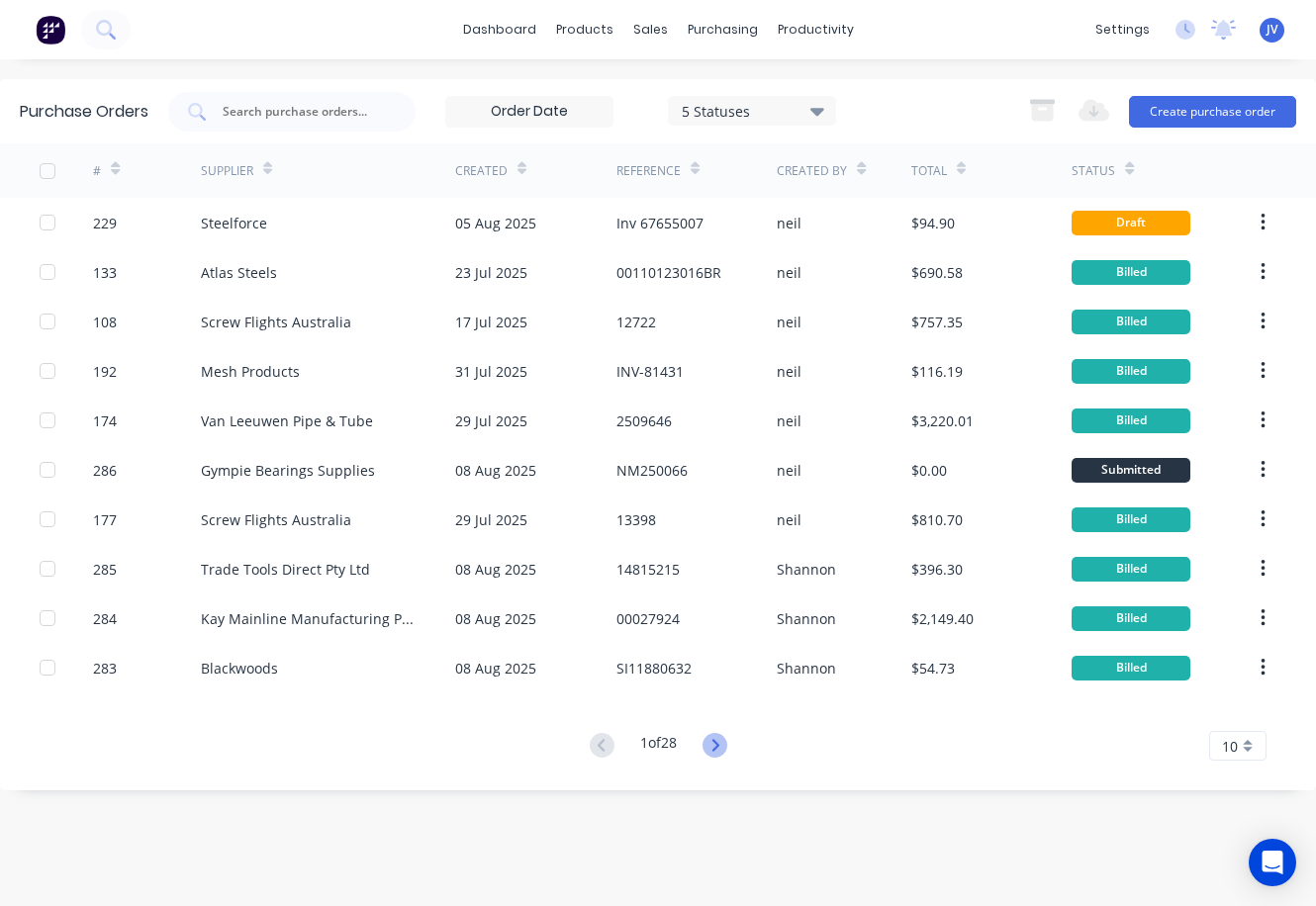 click 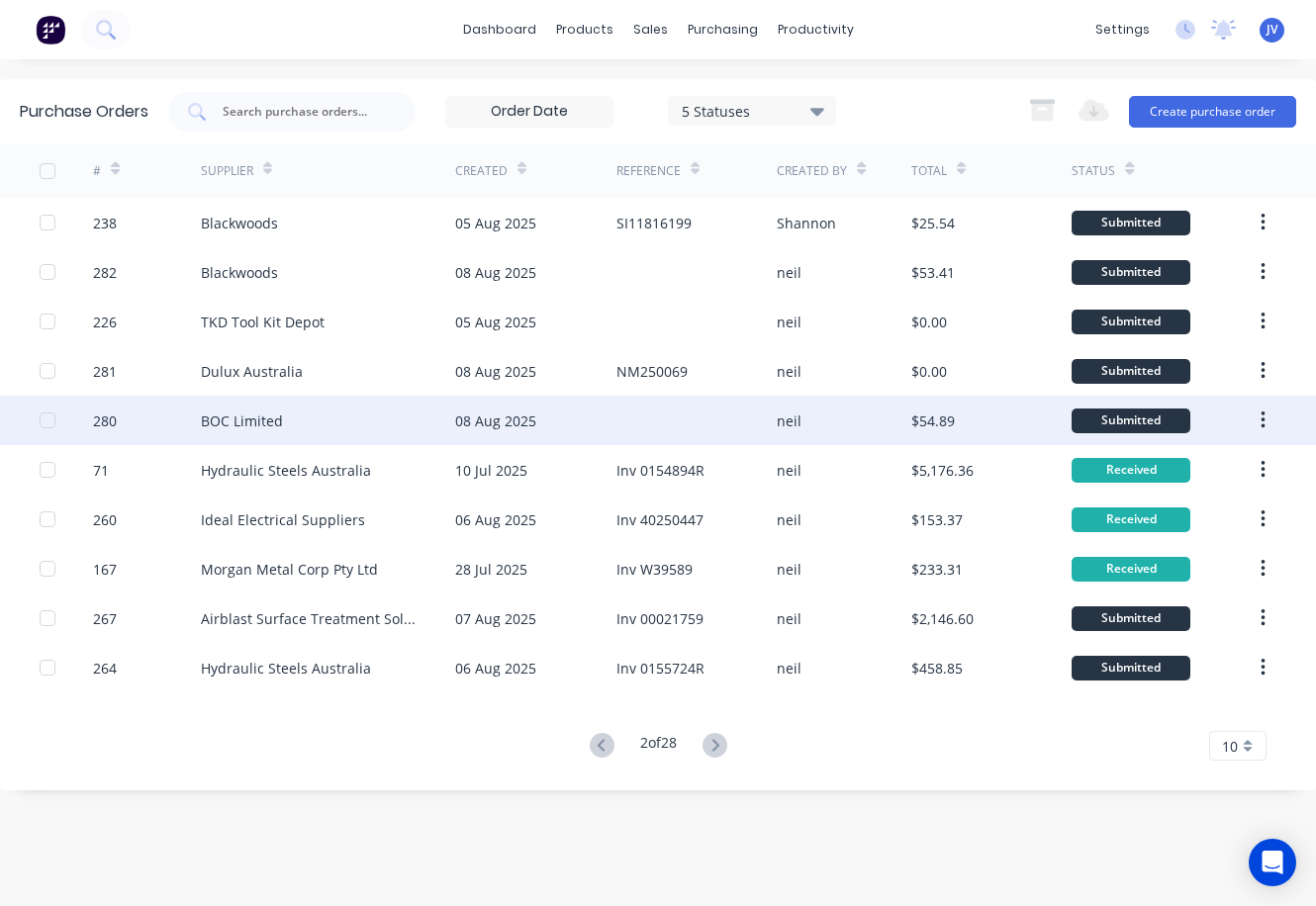 click at bounding box center [697, 420] 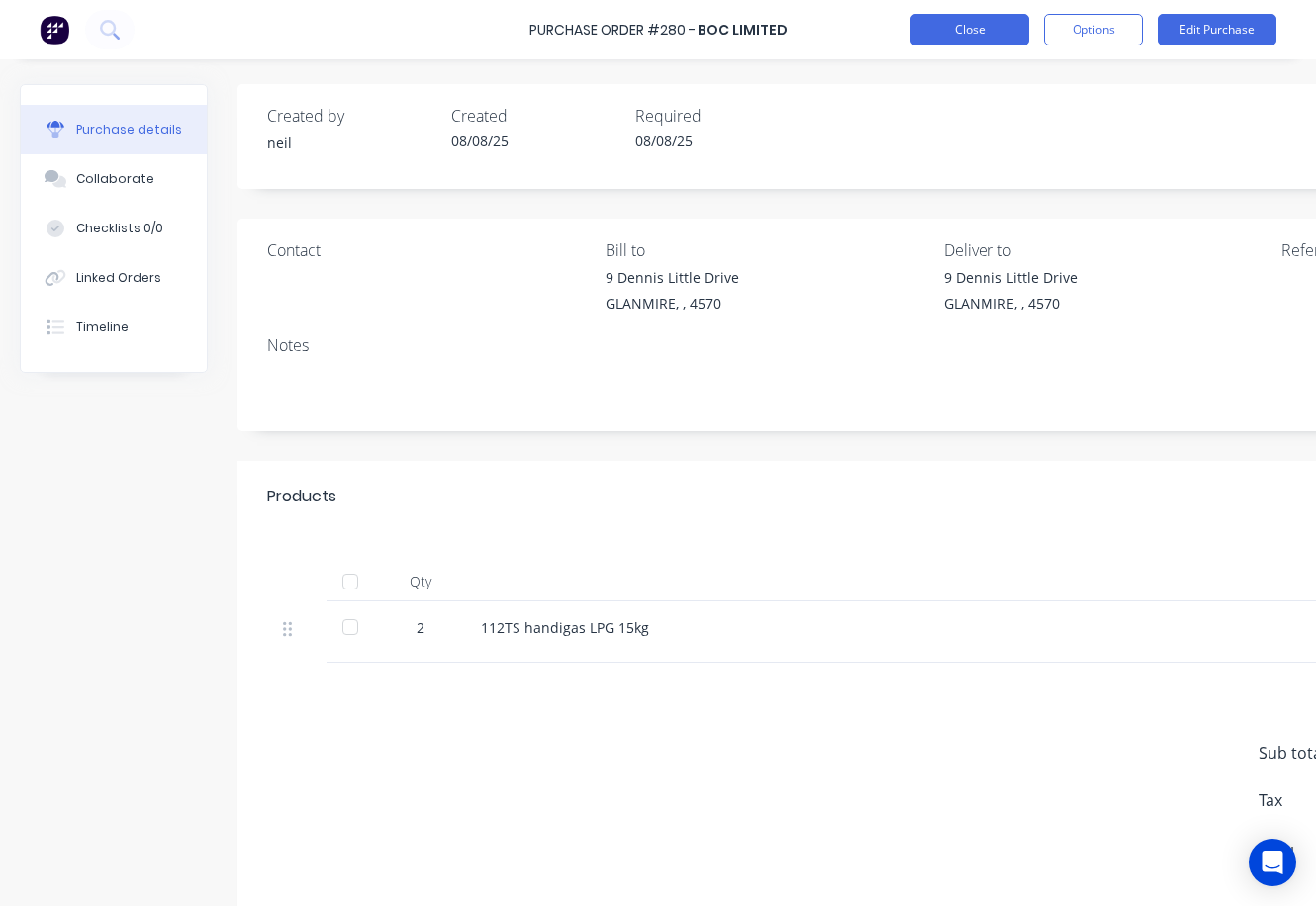 click on "Close" at bounding box center (970, 30) 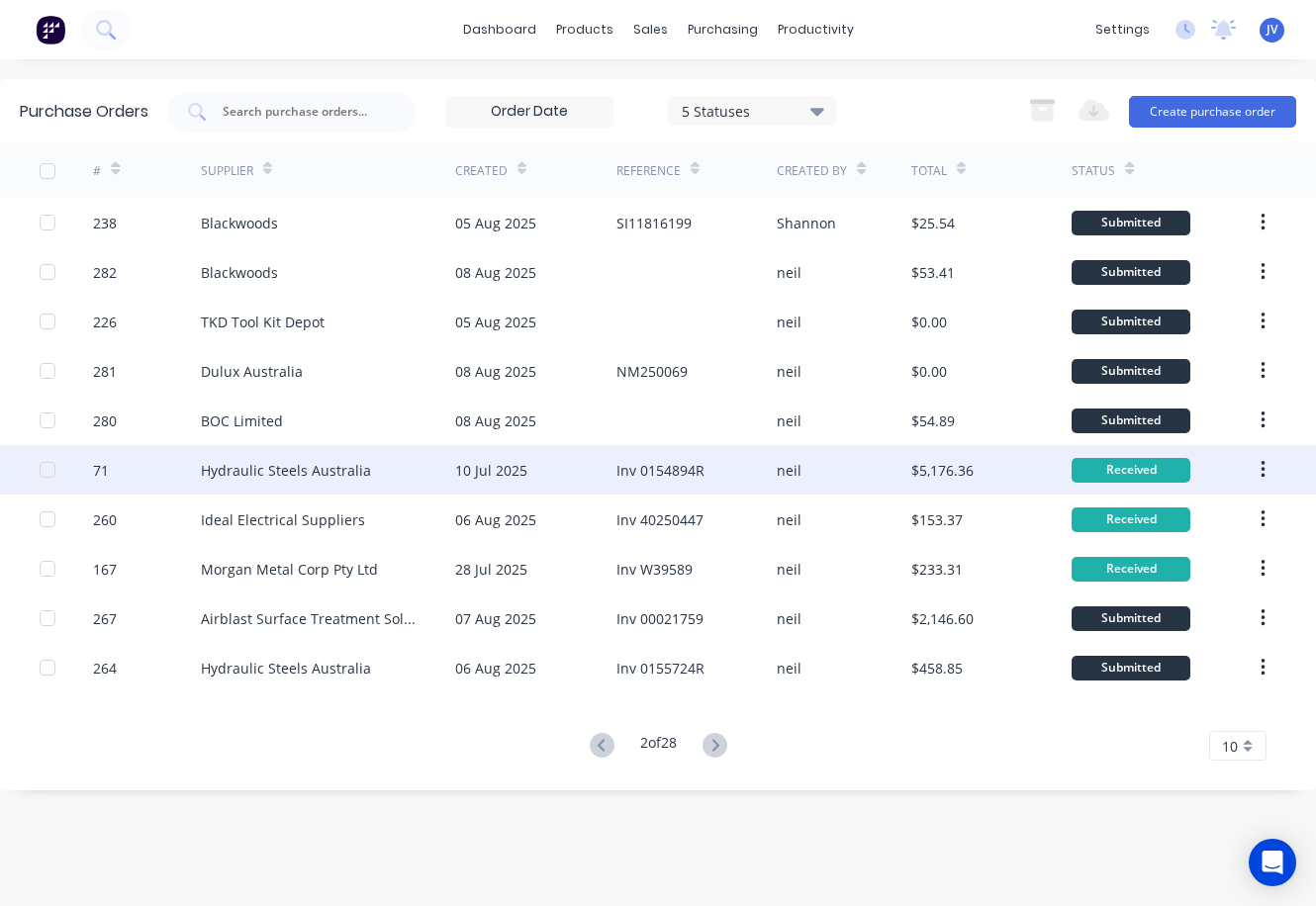 click on "Inv 0154894R" at bounding box center (660, 470) 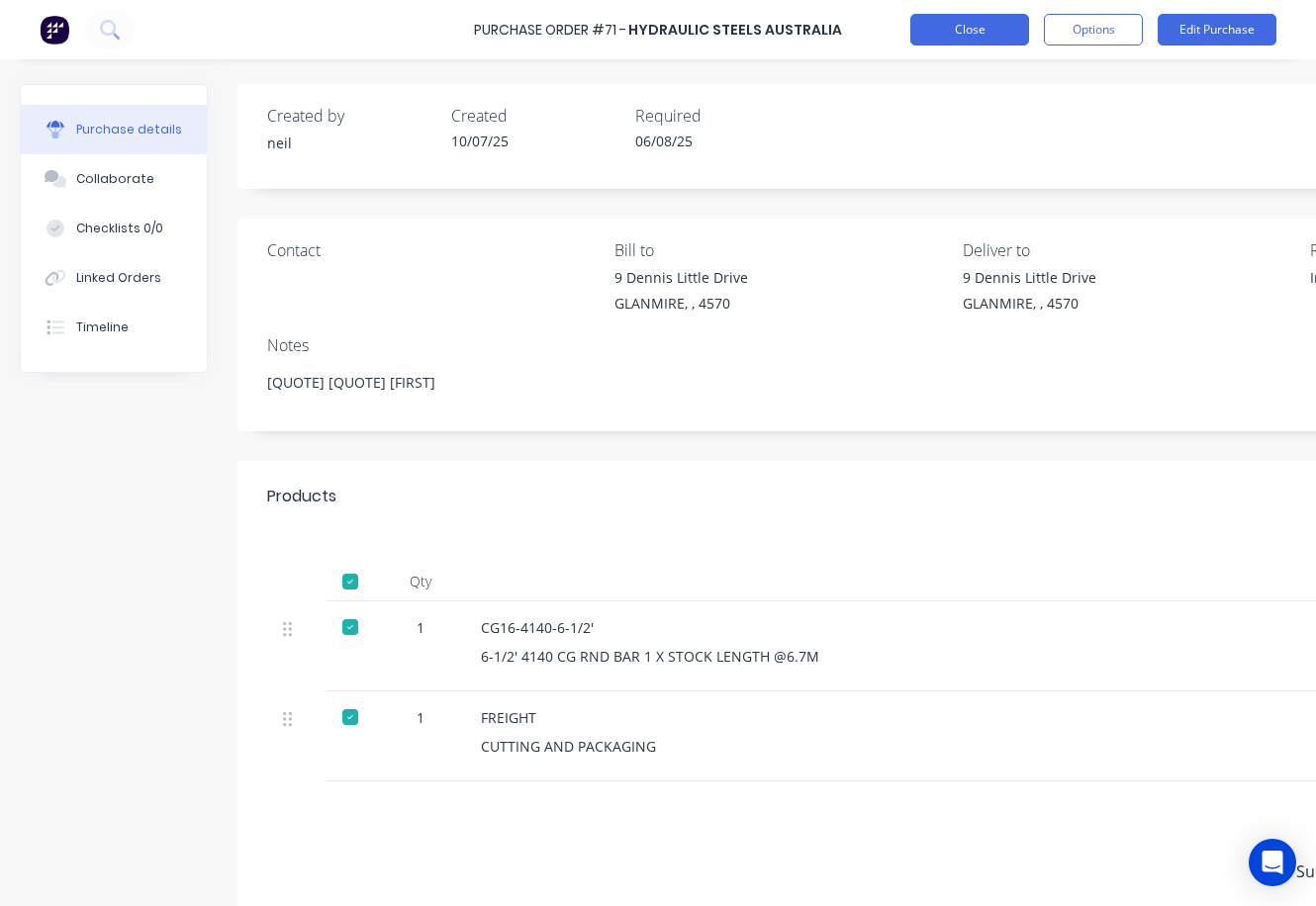 click on "Close" at bounding box center (970, 30) 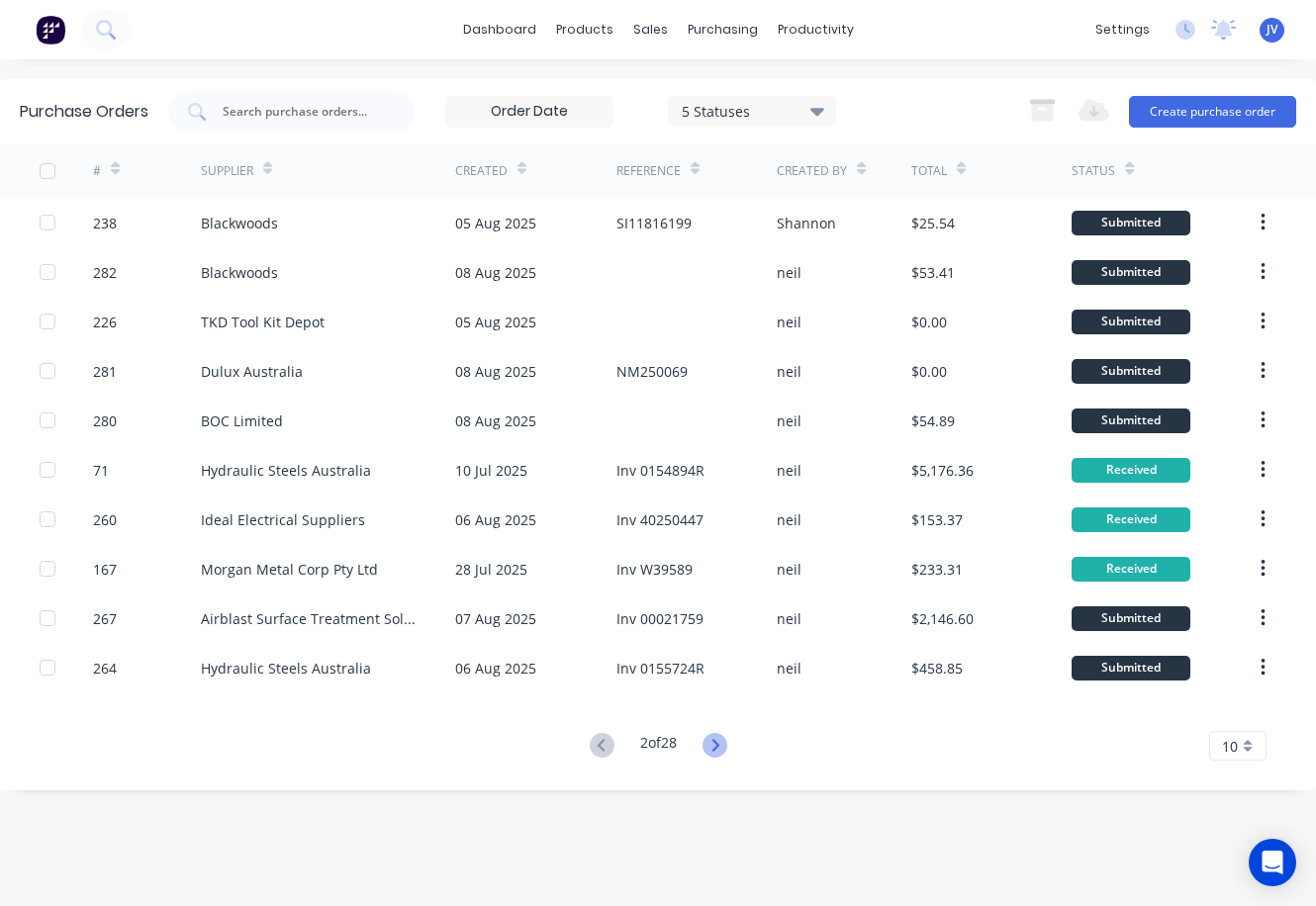 click 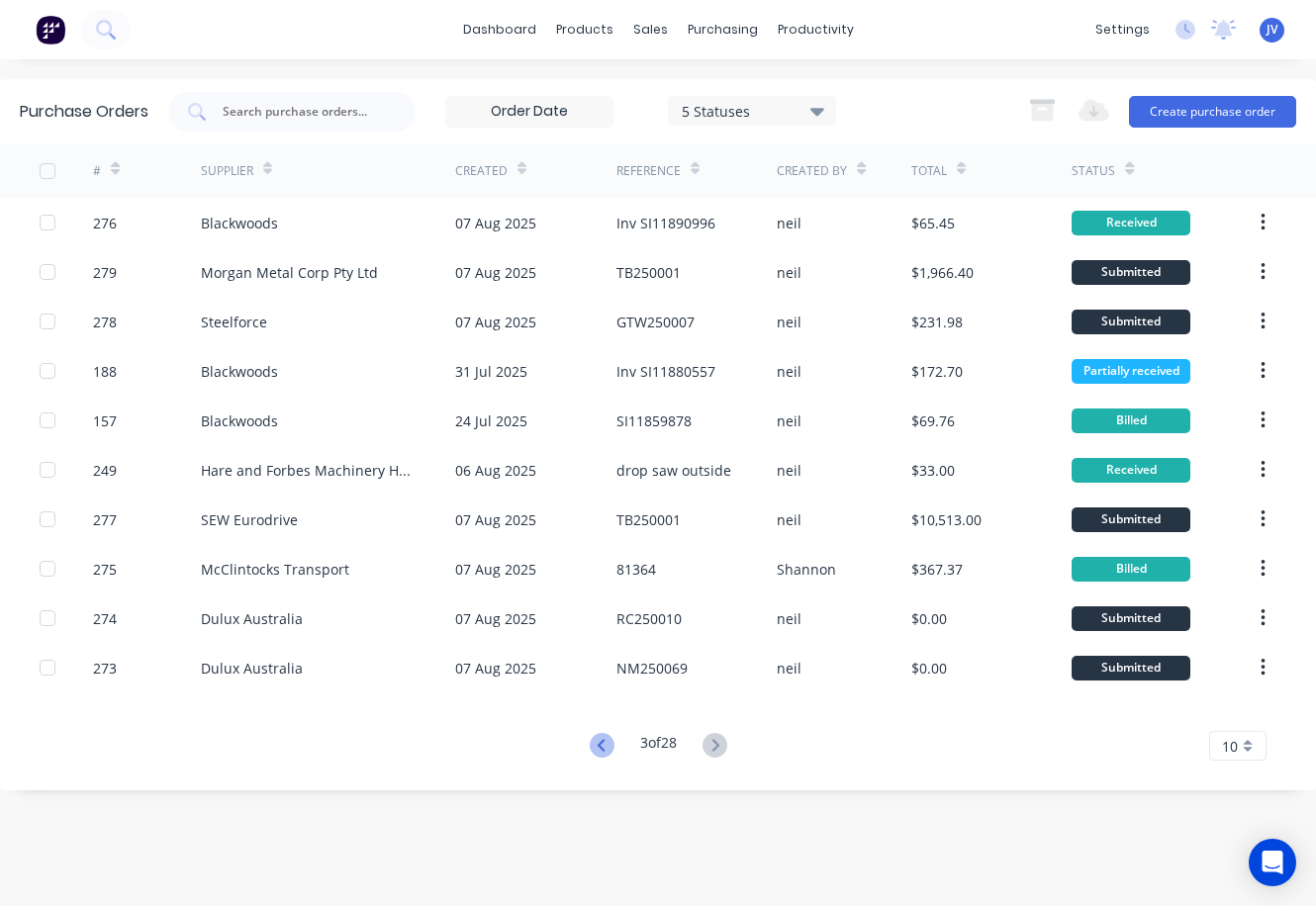 click 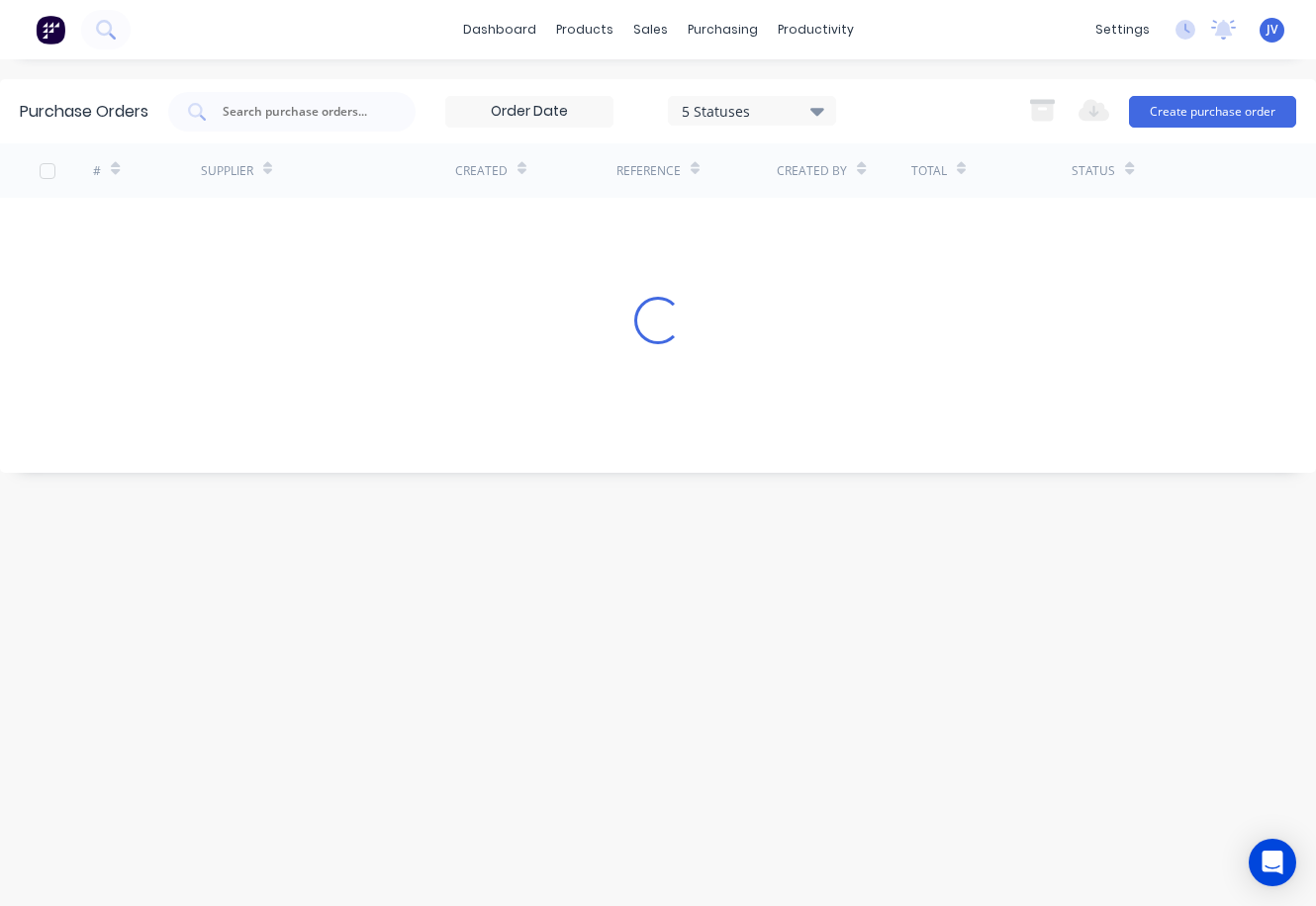 click on "Purchase Orders 5 Statuses 5 Statuses Export to Excel (XLSX) Create purchase order   #   Supplier   Created   Reference   Created By   Total   Status   Loading..." at bounding box center [658, 483] 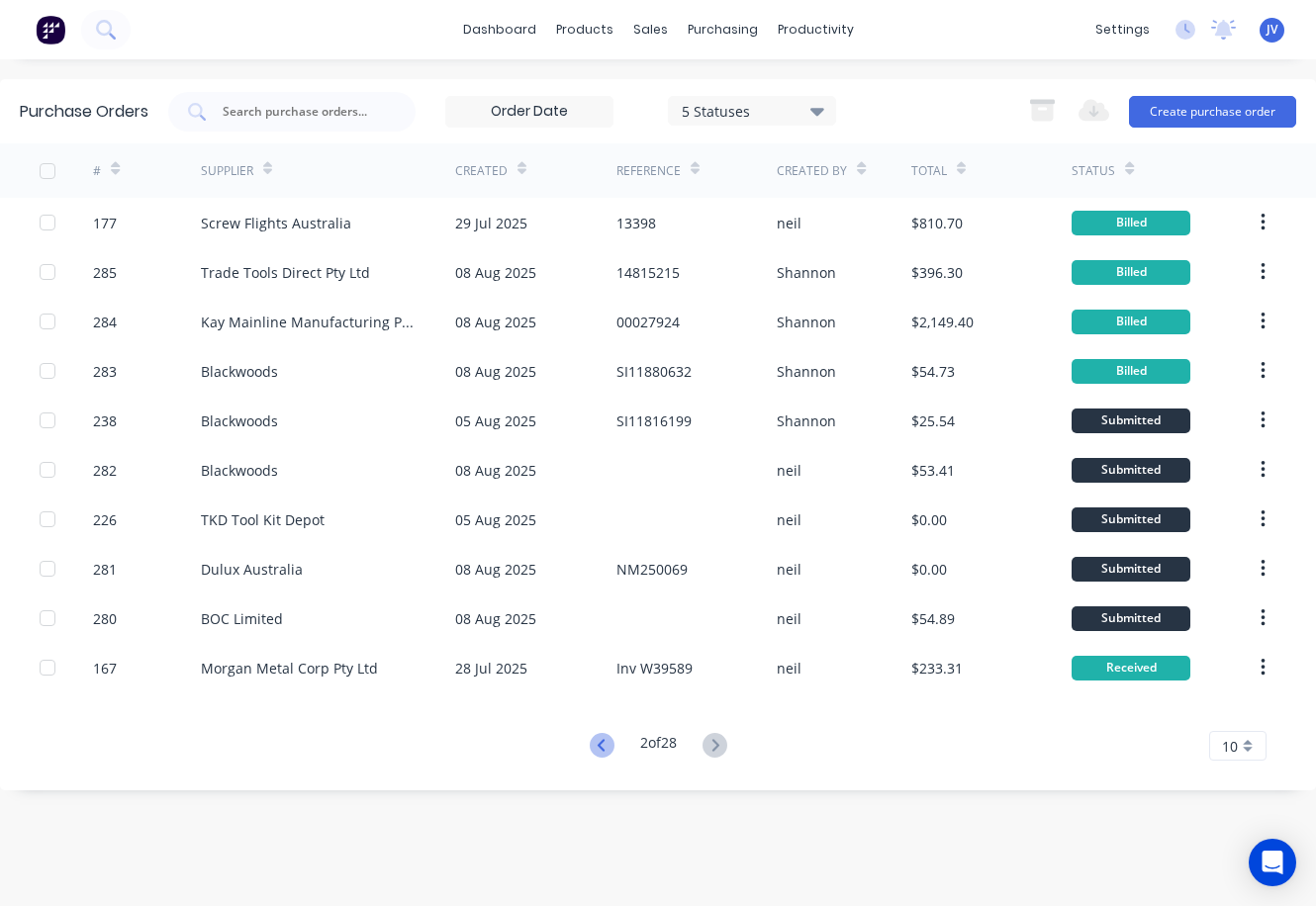 click 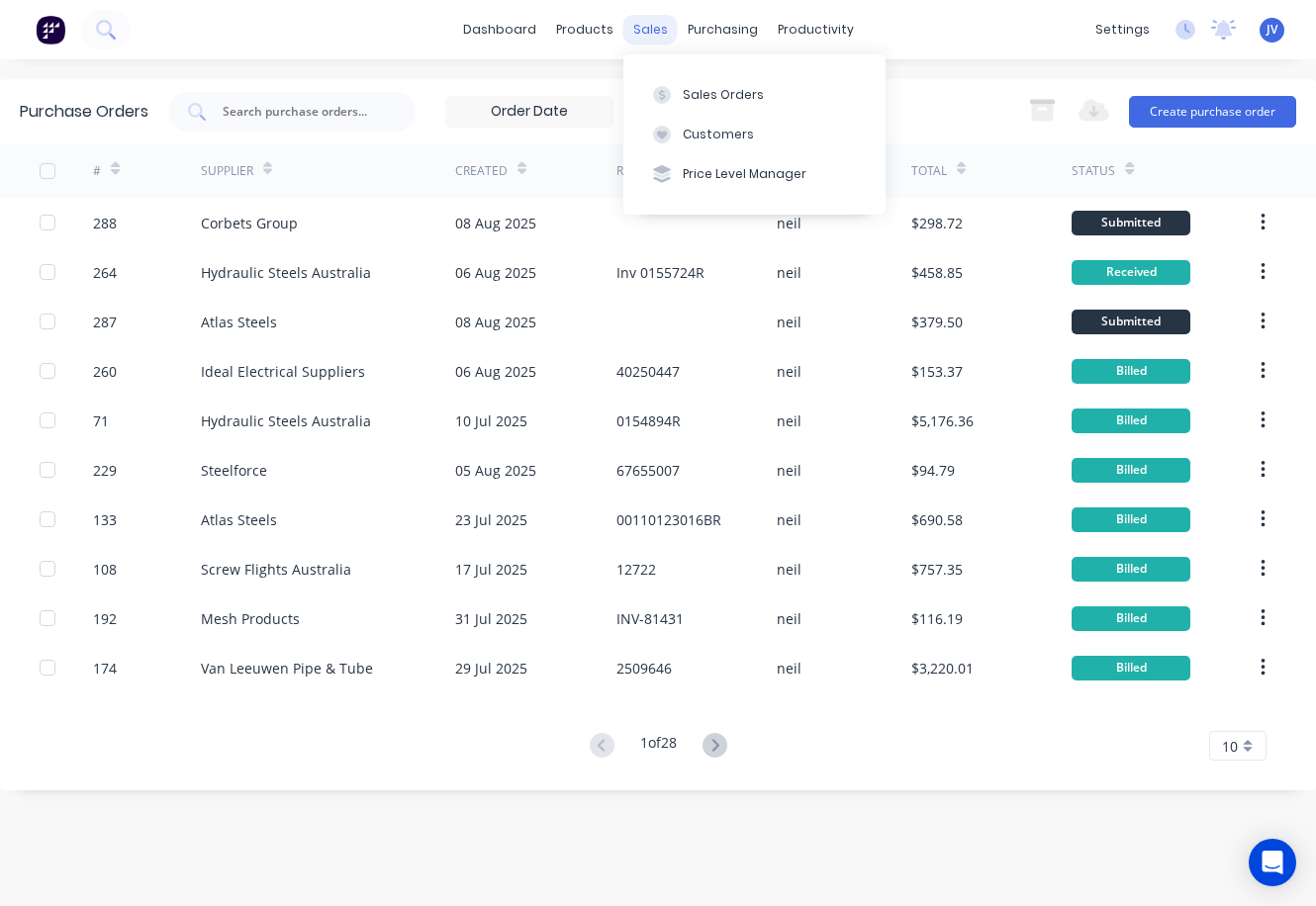 click on "sales" at bounding box center [650, 30] 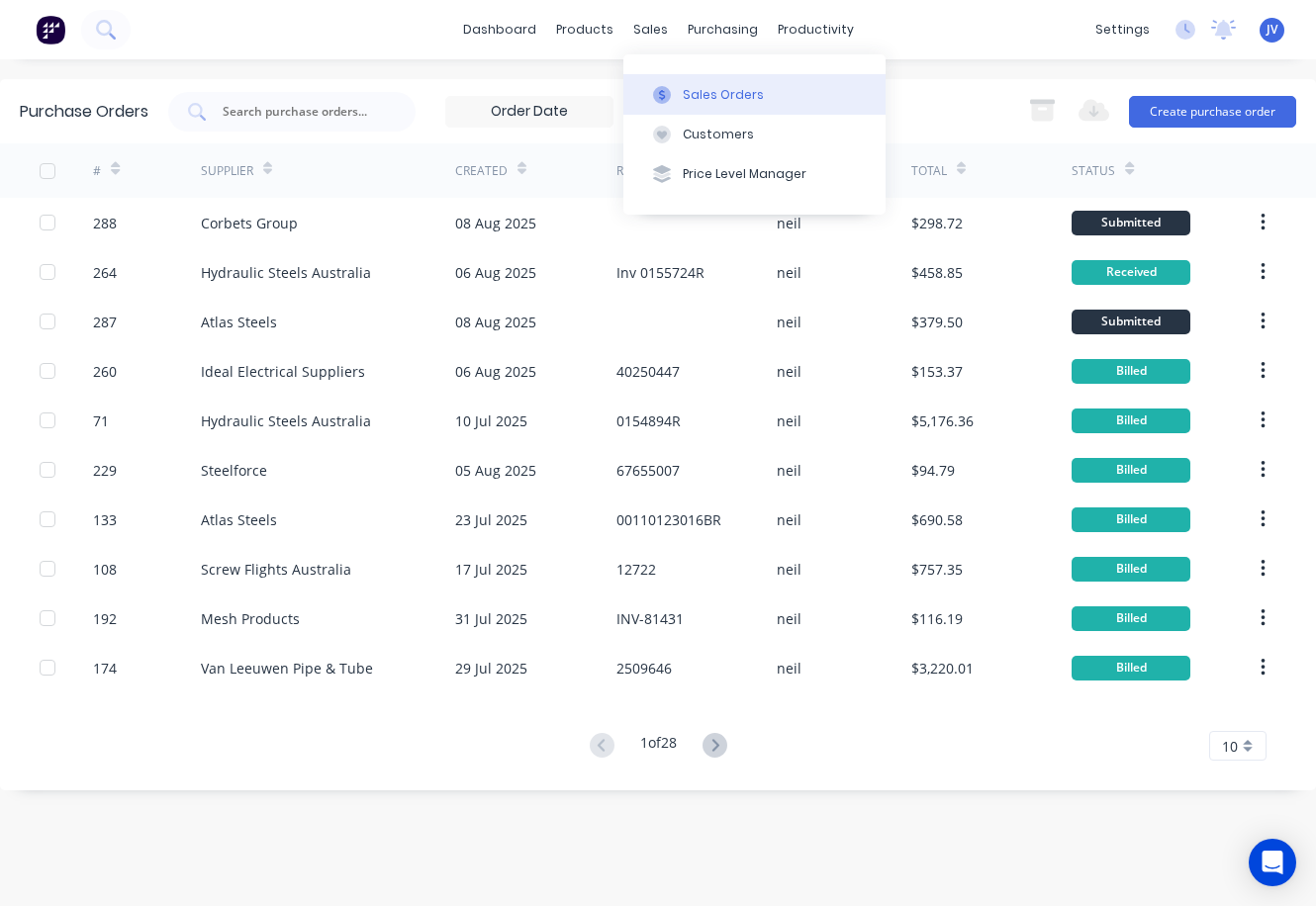 click on "Sales Orders" at bounding box center [723, 95] 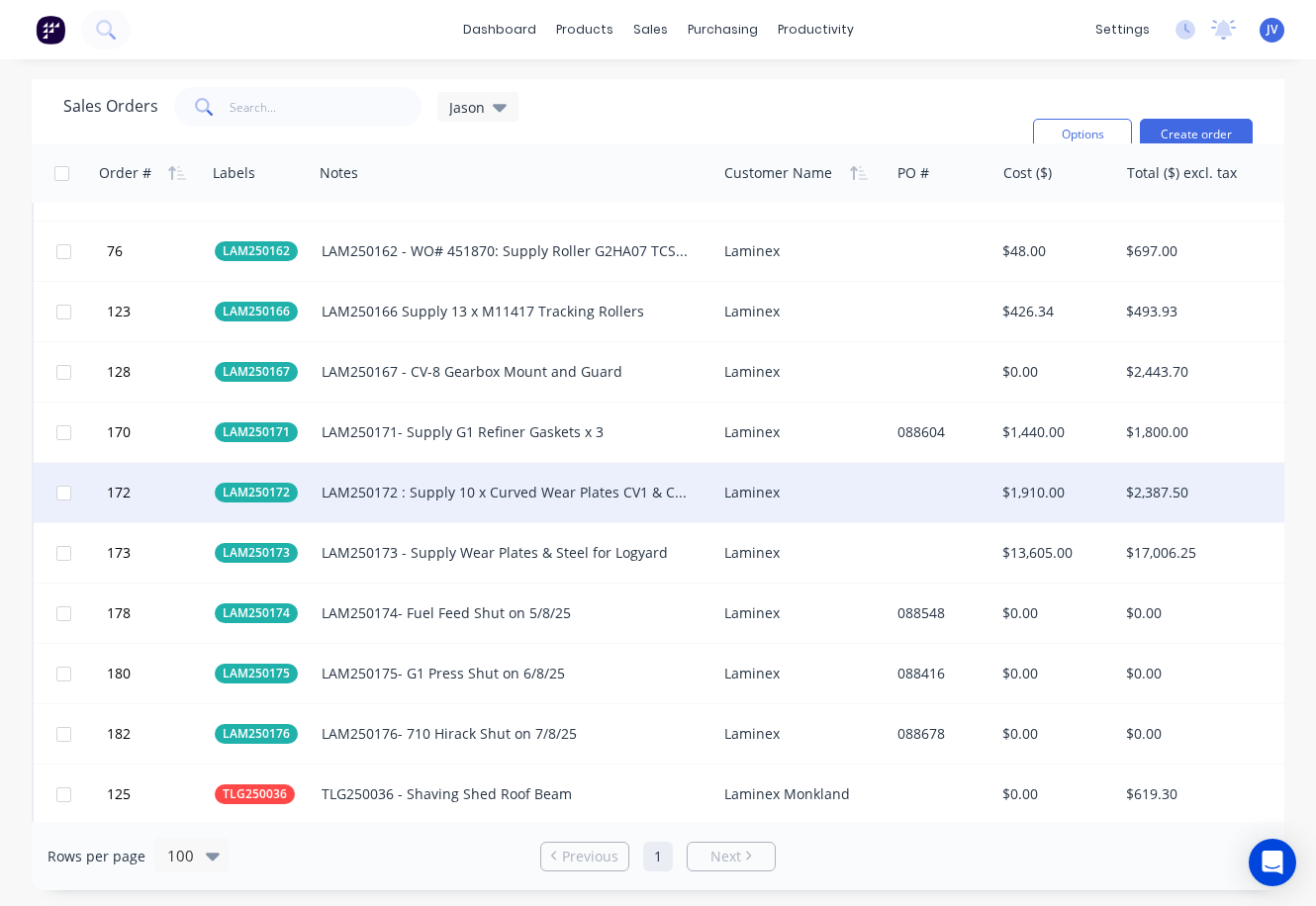 scroll, scrollTop: 2275, scrollLeft: 0, axis: vertical 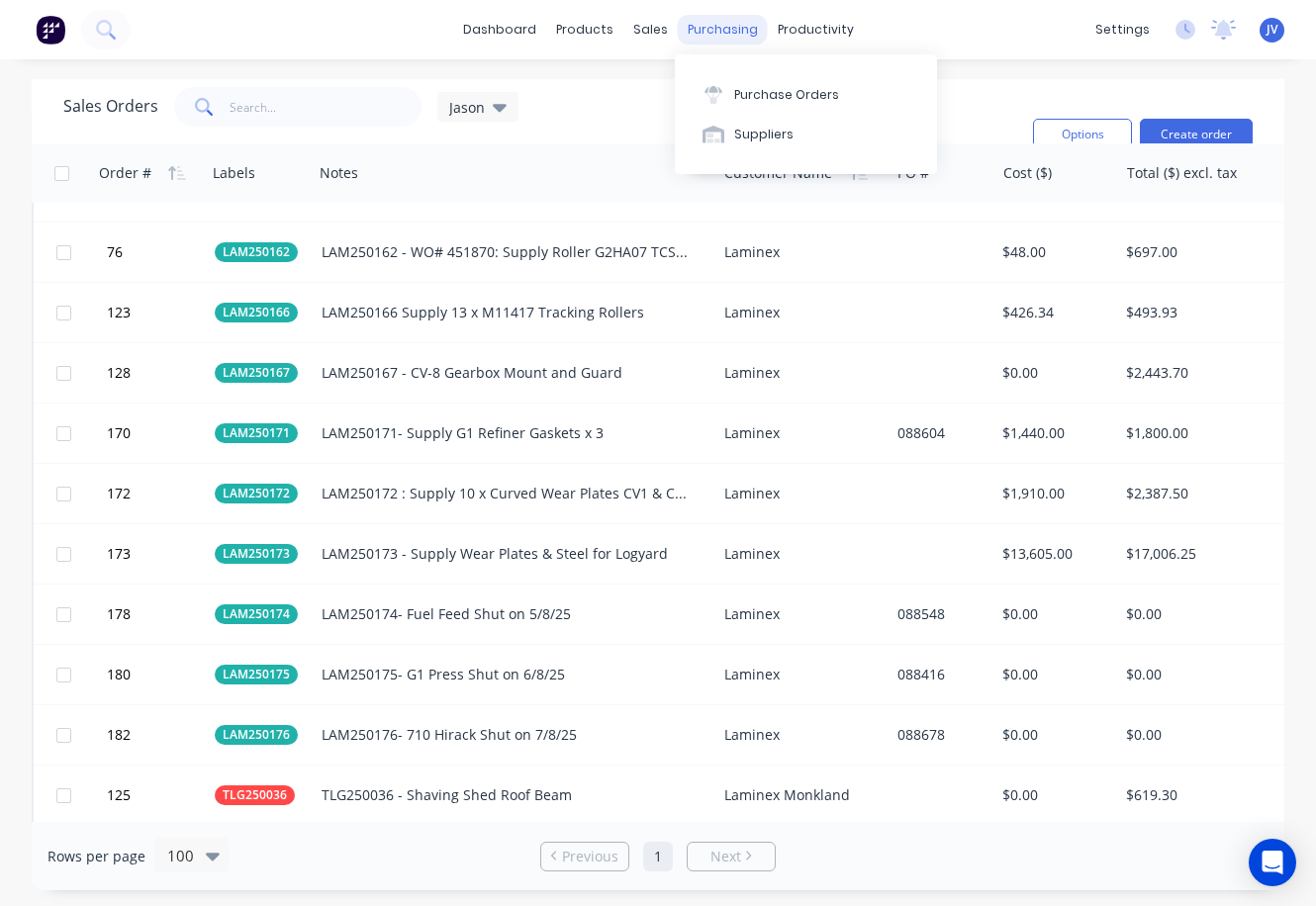 click on "purchasing" at bounding box center (722, 30) 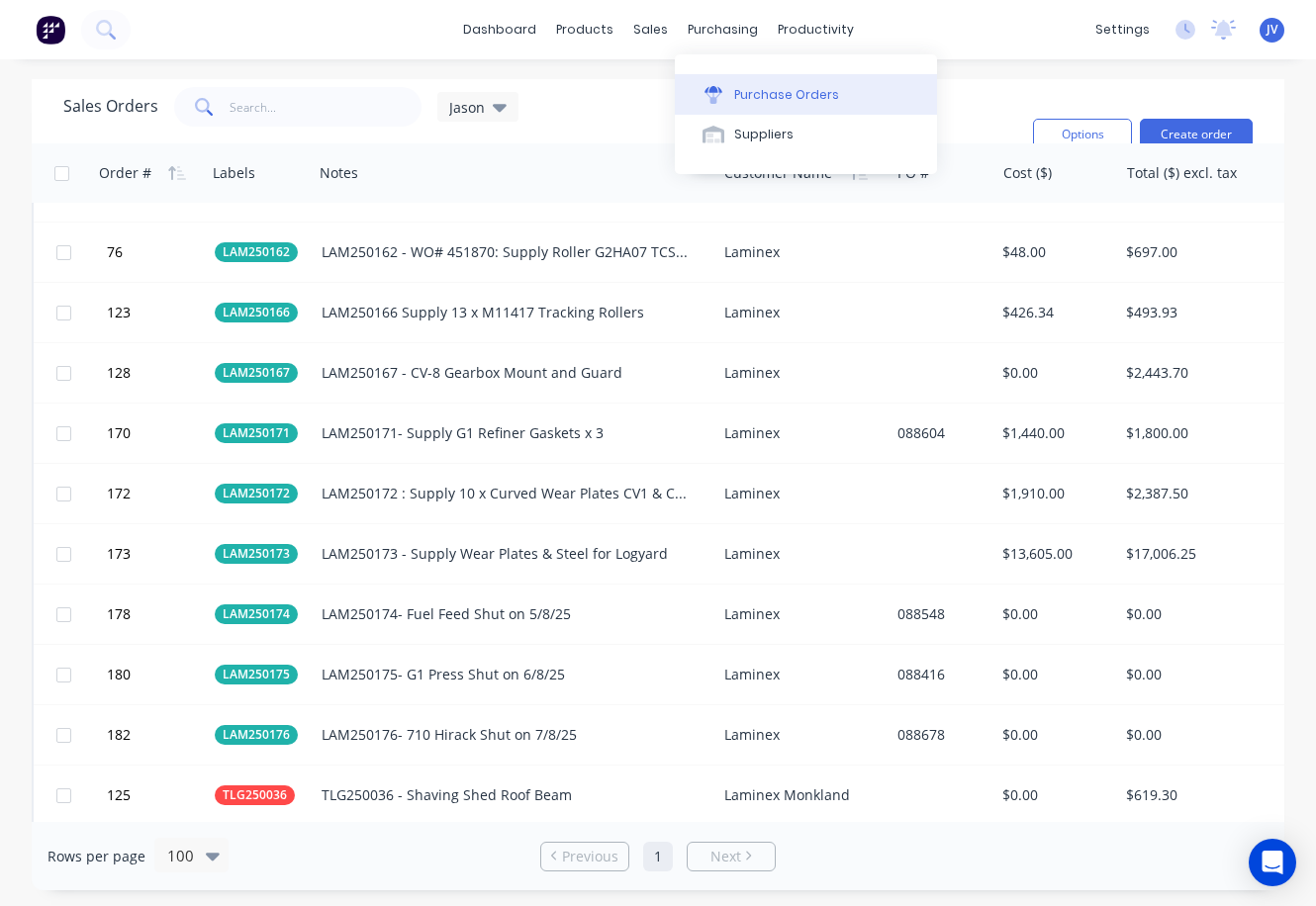 click on "Purchase Orders" at bounding box center [787, 95] 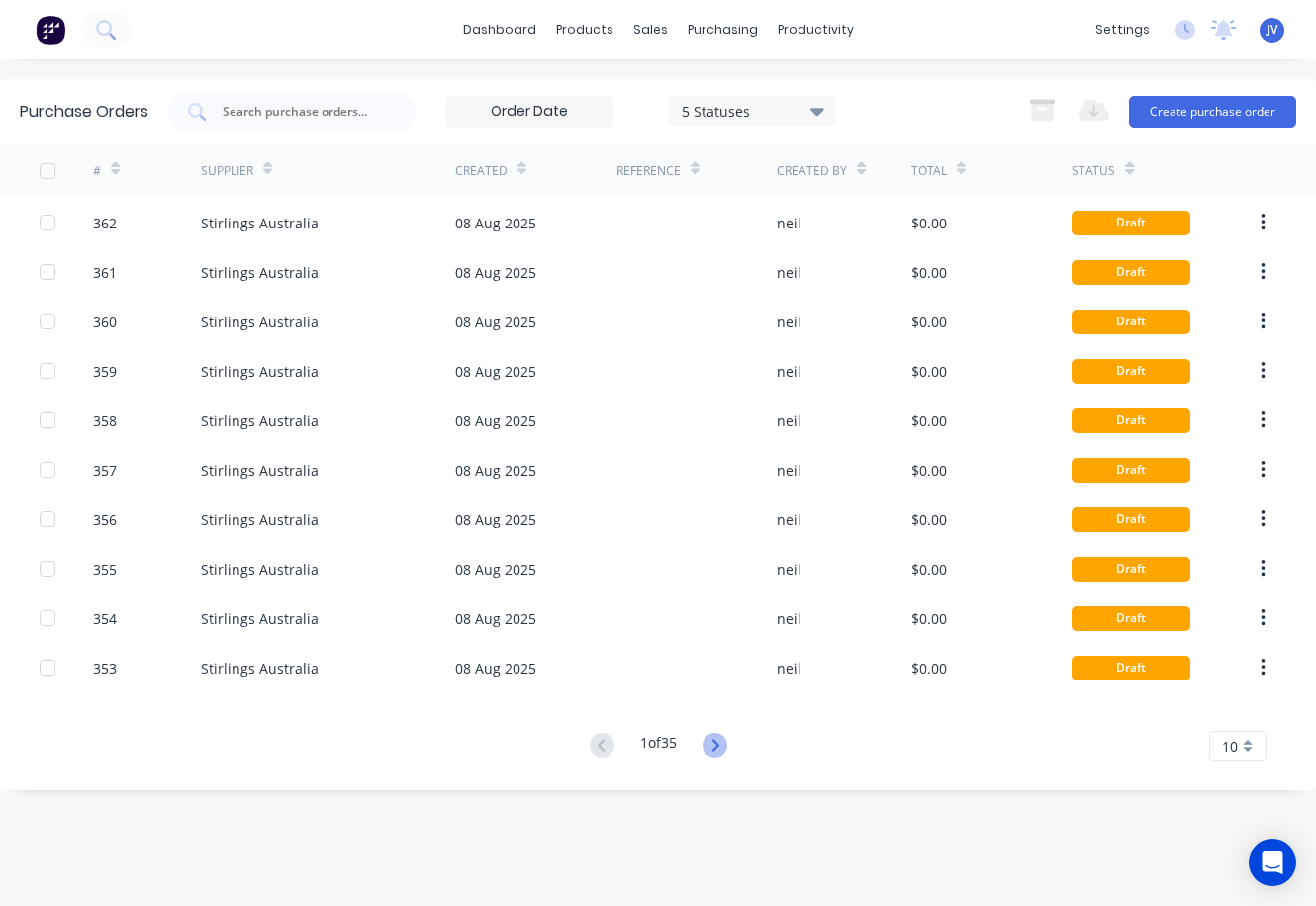 click 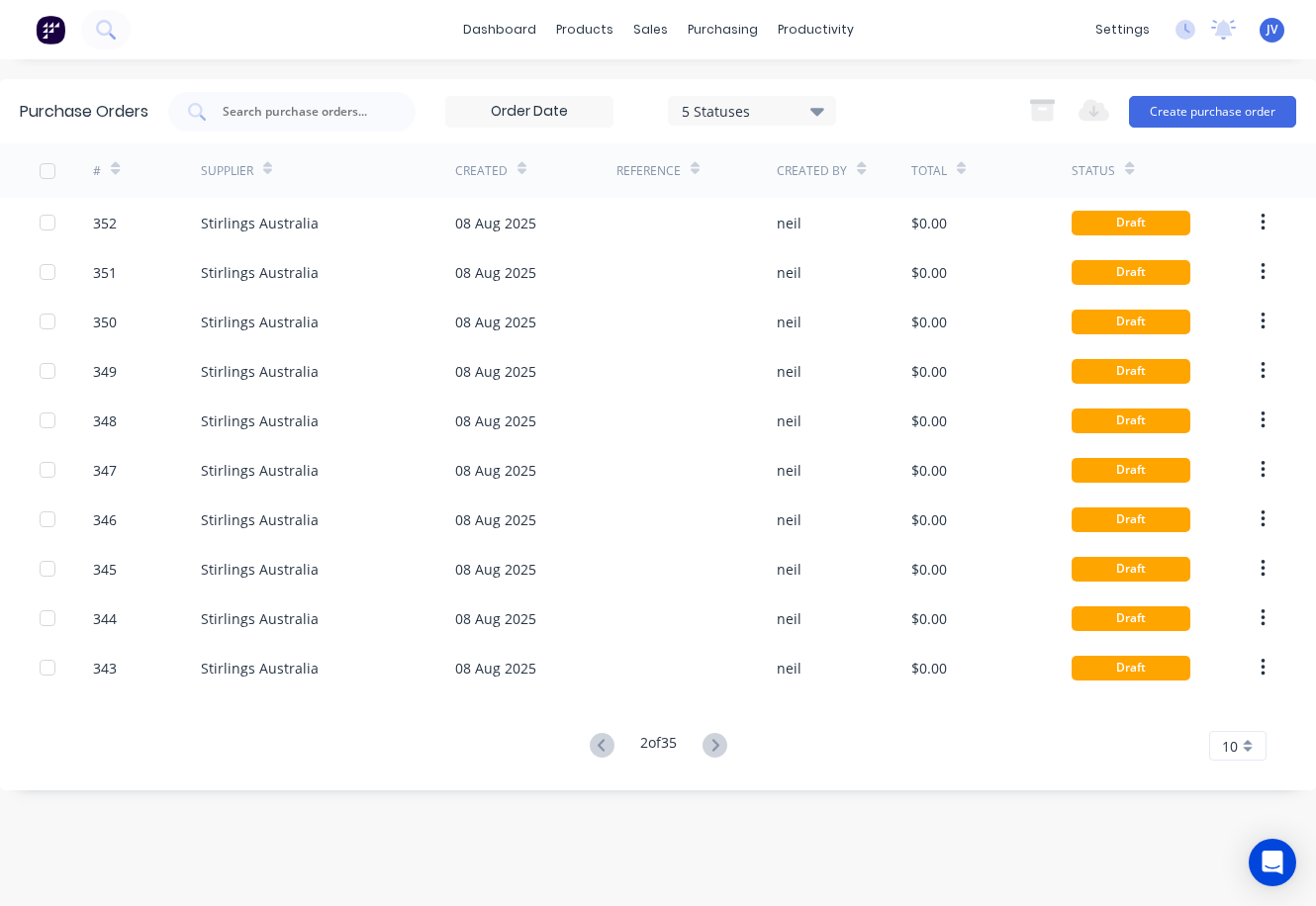 click 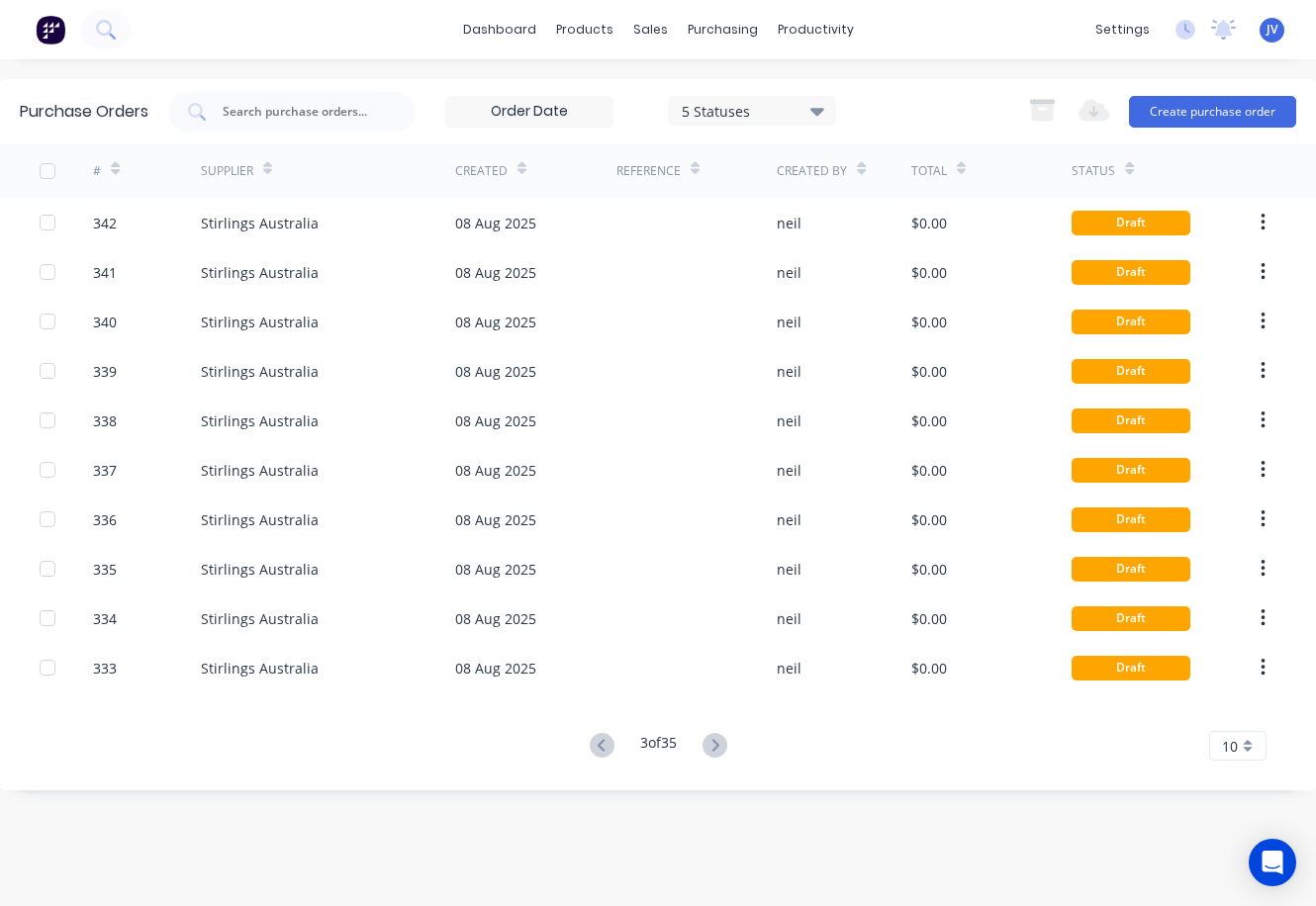click 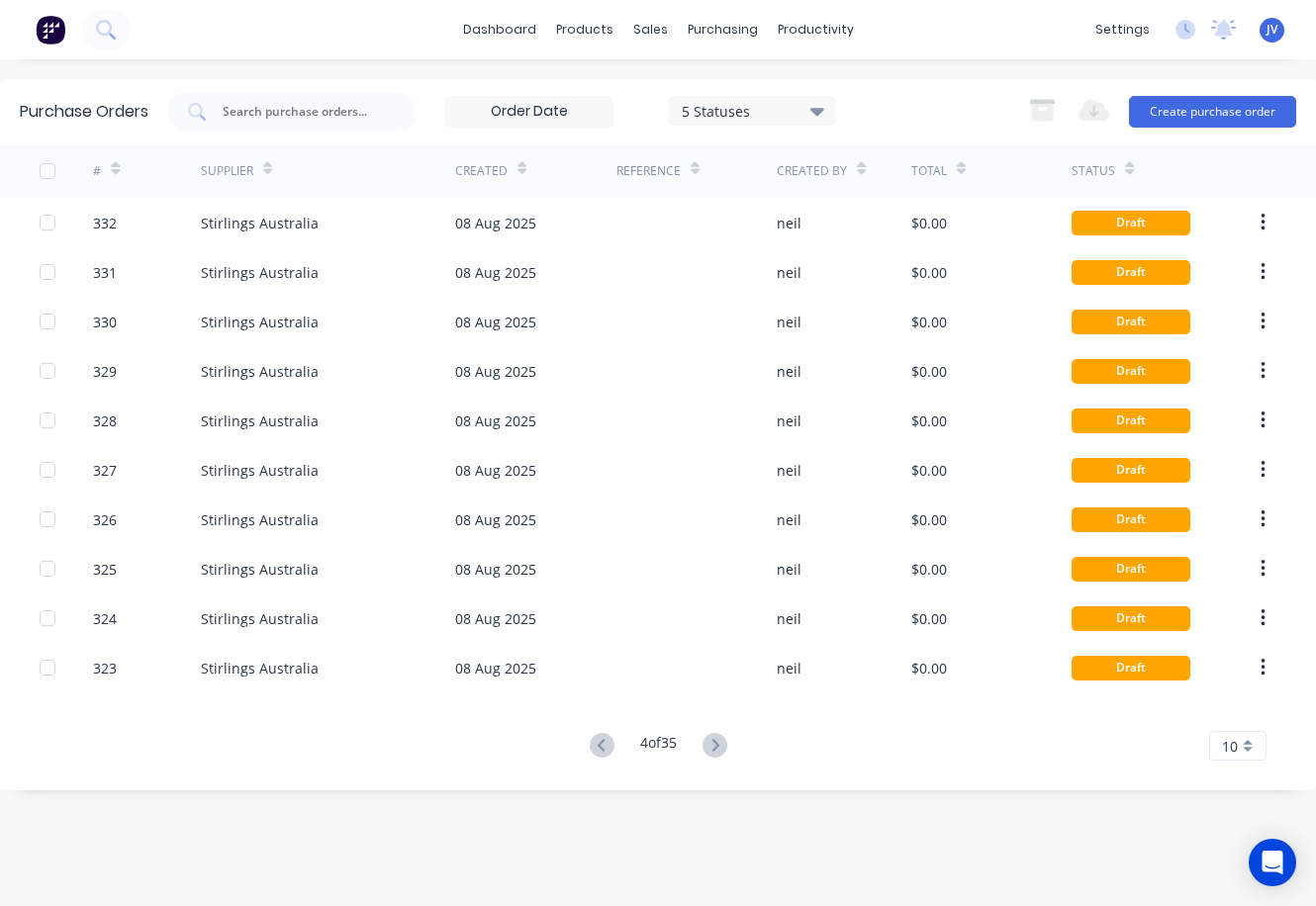 click 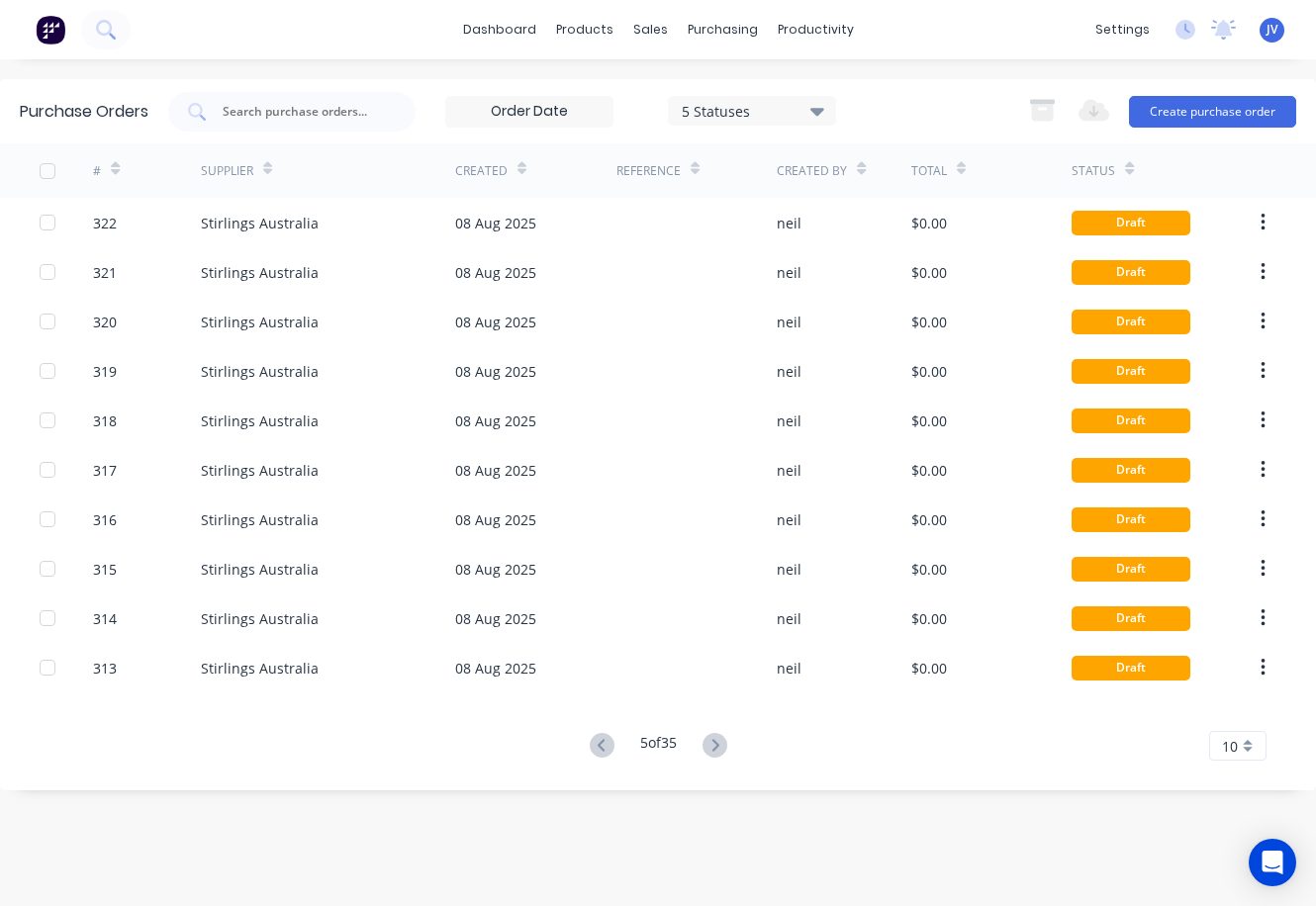 click 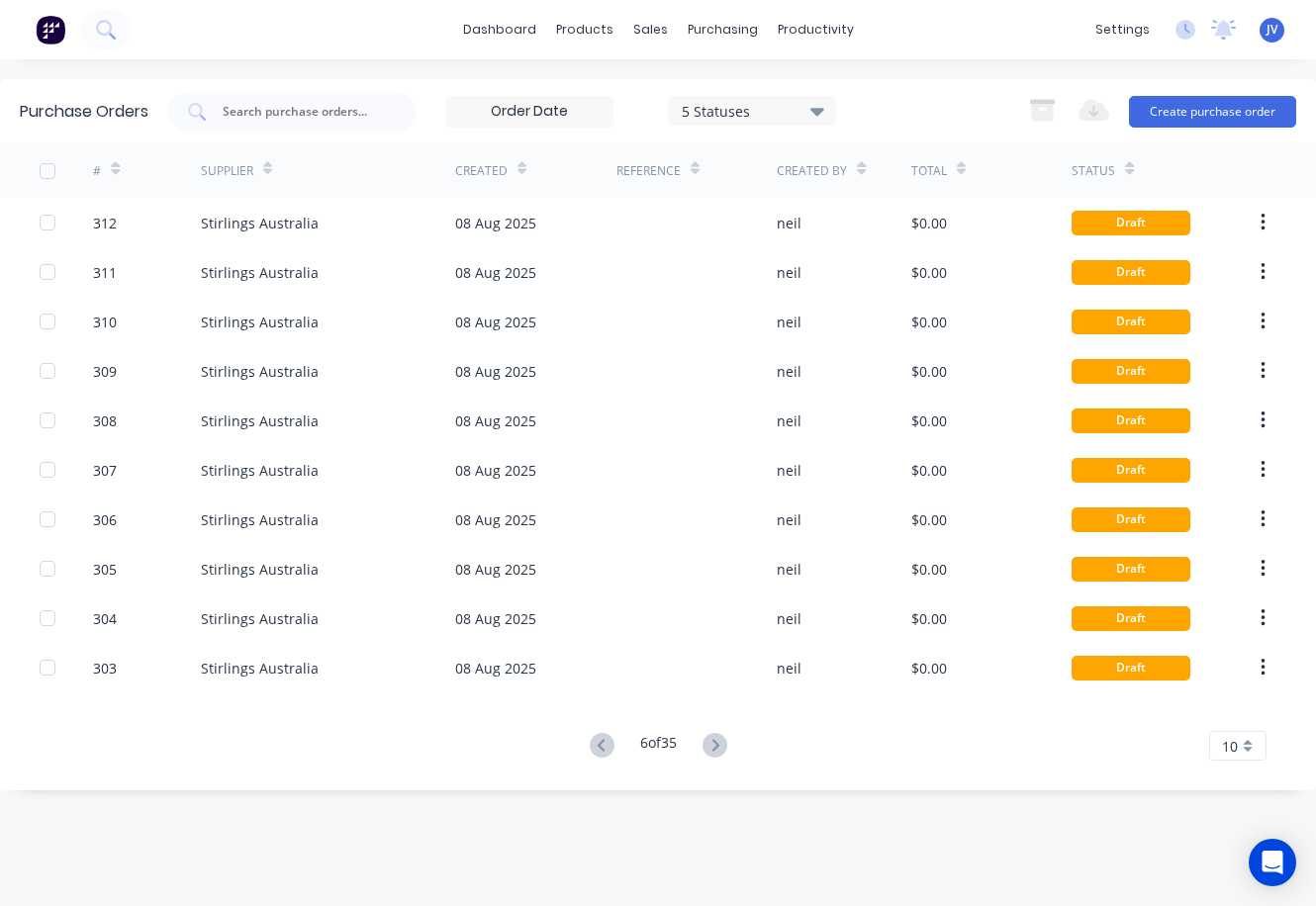 click 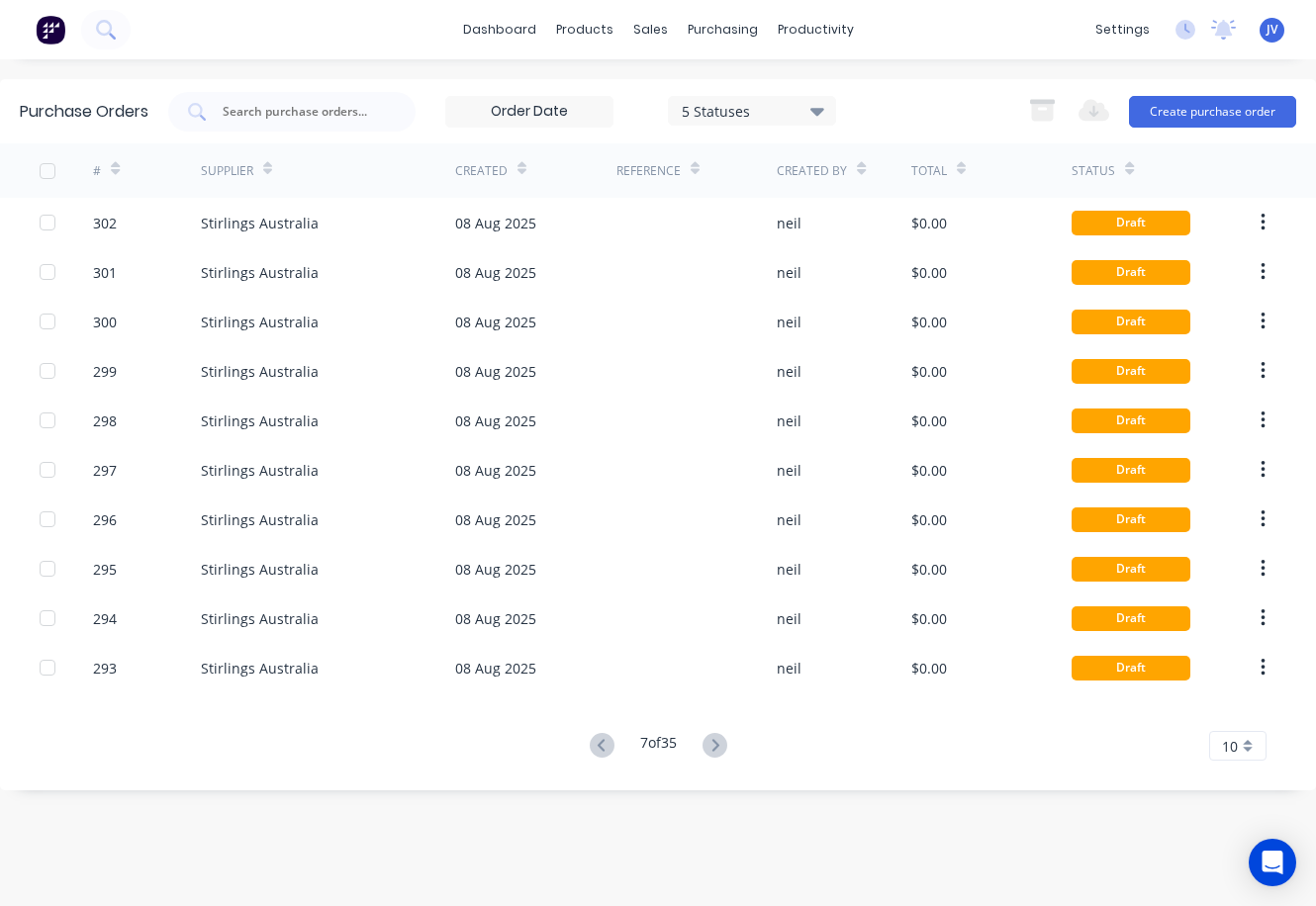 click 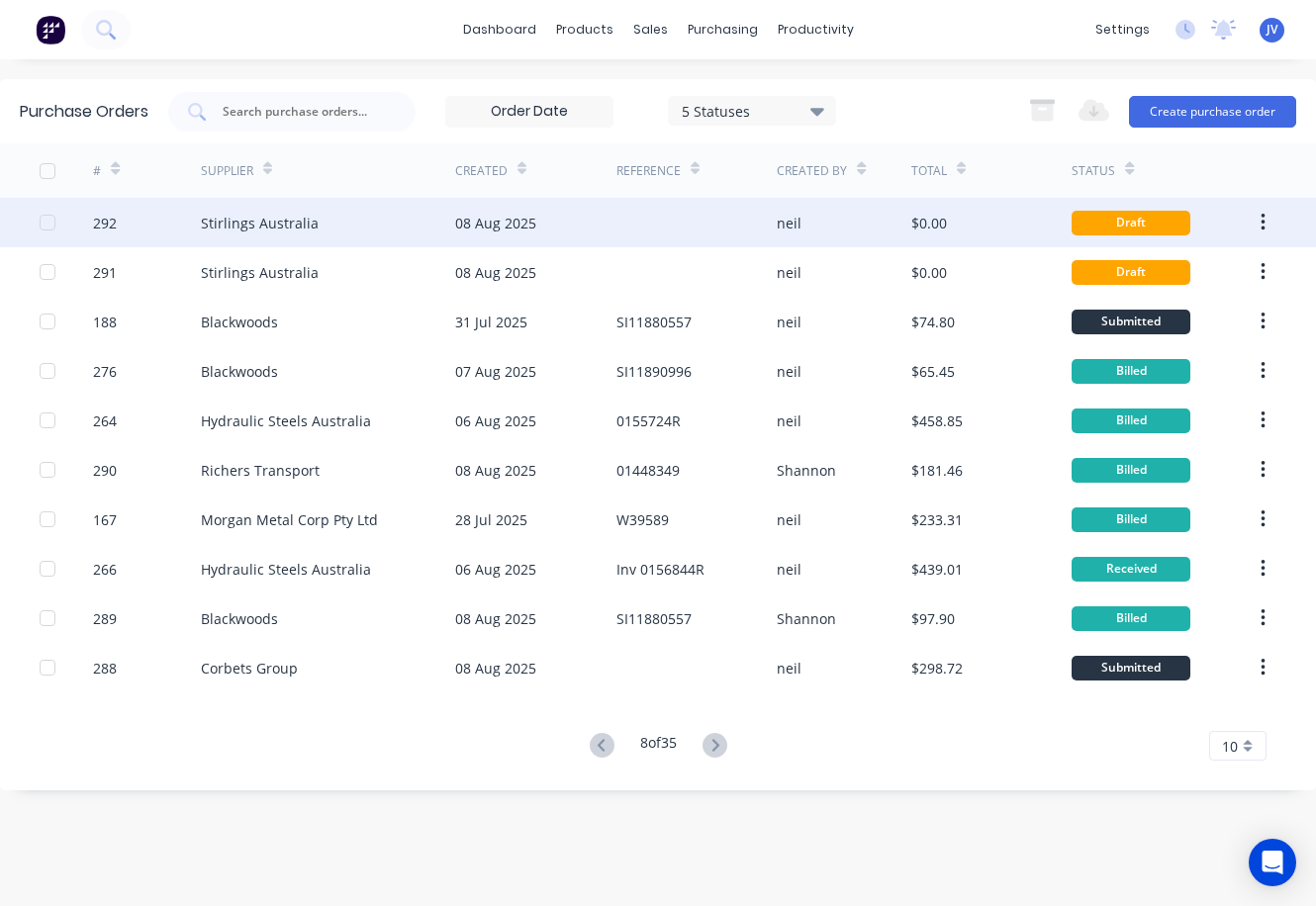 click 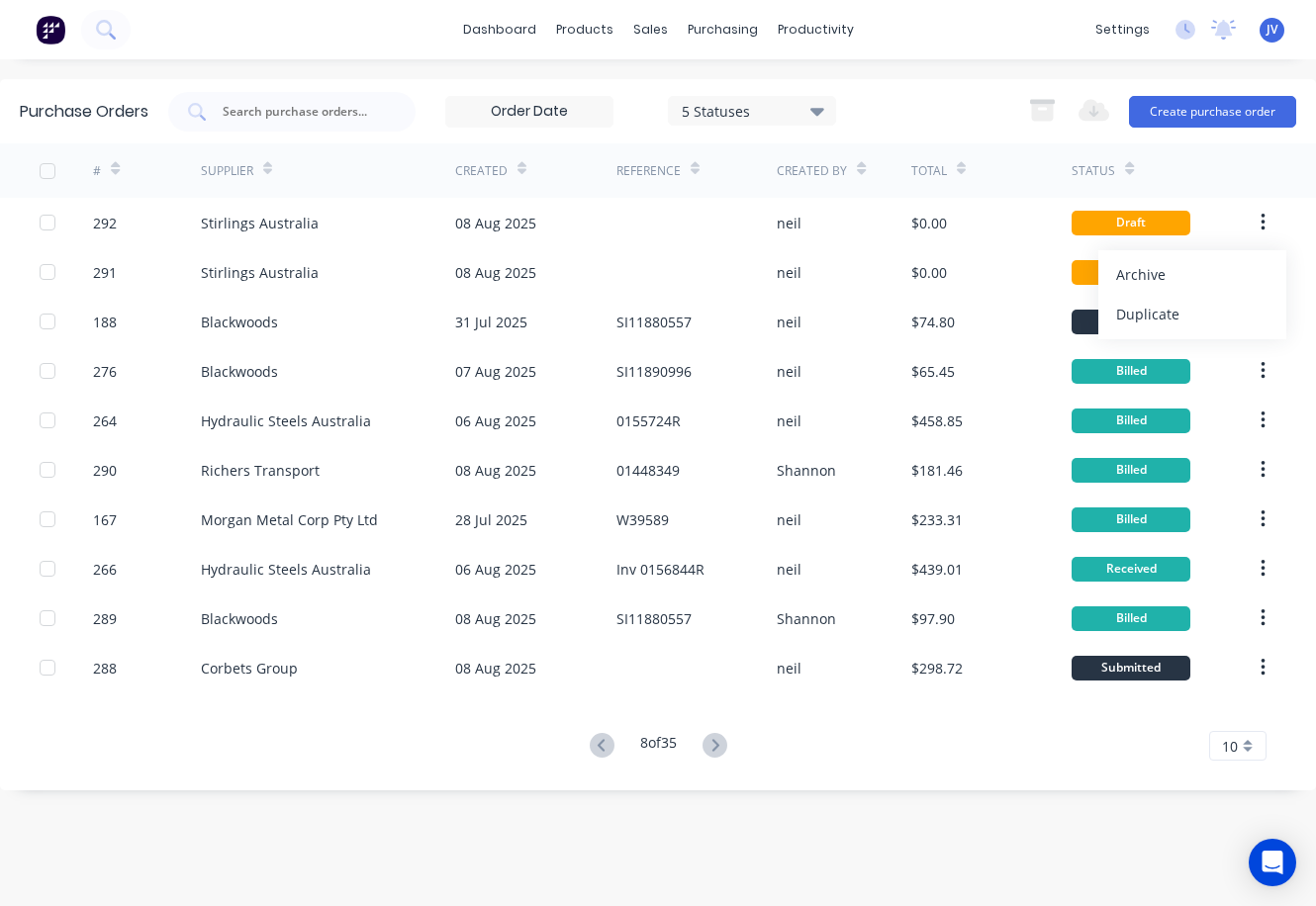 click on "Purchase Orders 5 Statuses 5 Statuses Export to Excel (XLSX) Create purchase order   #   Supplier   Created   Reference   Created By   Total   Status   292 [SUPPLIER_NAME] [COUNTRY] 08 Aug 2025 [NAME] $0.00 Draft   Archive   Duplicate   291 [SUPPLIER_NAME] [COUNTRY] 08 Aug 2025 [NAME] $0.00 Draft   188 [SUPPLIER_NAME] 31 Jul 2025 SI11880557 [NAME] $74.80 Submitted   276 [SUPPLIER_NAME] 07 Aug 2025 SI11890996 [NAME] $65.45 Billed   264 [SUPPLIER_NAME] 06 Aug 2025 0155724R [NAME] $458.85 Billed   290 [SUPPLIER_NAME] 08 Aug 2025 01448349 [NAME] $181.46 Billed   167 [SUPPLIER_NAME] 28 Jul 2025 W39589 [NAME] $233.31 Billed   266 [SUPPLIER_NAME] 06 Aug 2025 Inv 0156844R [NAME] $439.01 Received   289 [SUPPLIER_NAME] 08 Aug 2025 SI11880557 [NAME] $97.90 Billed   288 [SUPPLIER_NAME] 08 Aug 2025 [NAME] $298.72 Submitted   8  of  35 10 5 10 15 20 25 30 35" at bounding box center (658, 483) 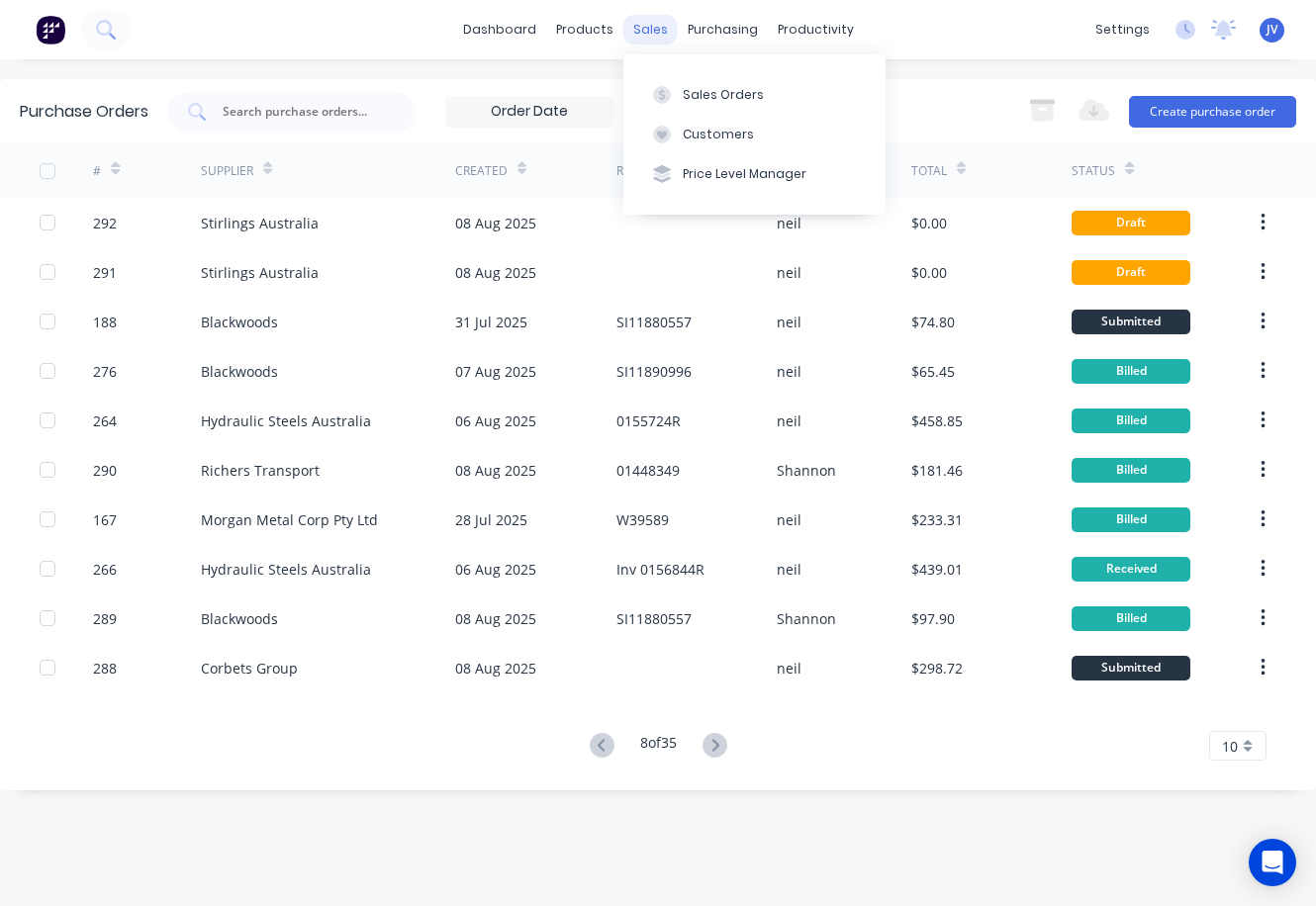 click on "sales" at bounding box center (650, 30) 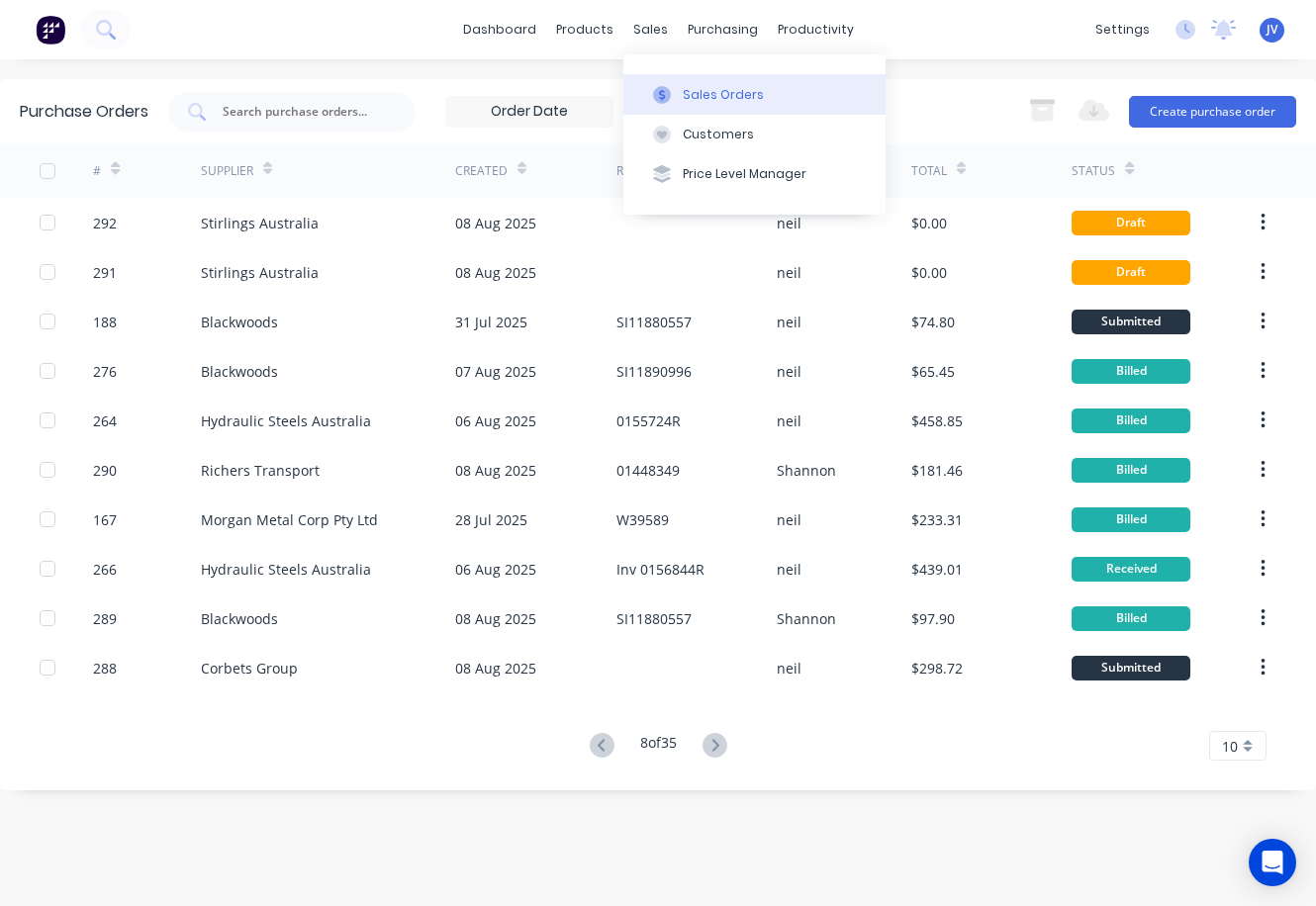 click on "Sales Orders" at bounding box center (723, 95) 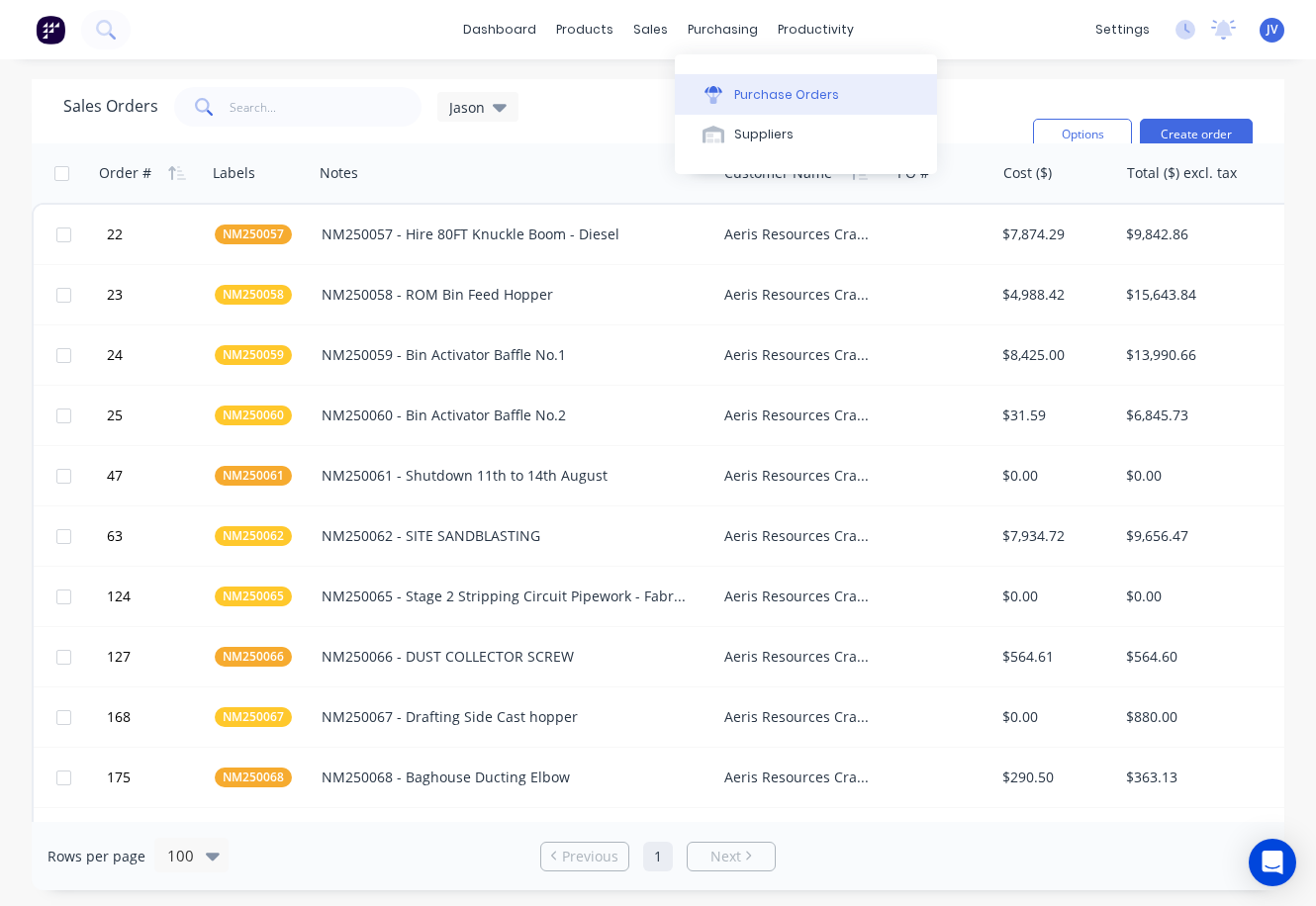 click on "Purchase Orders" at bounding box center (787, 95) 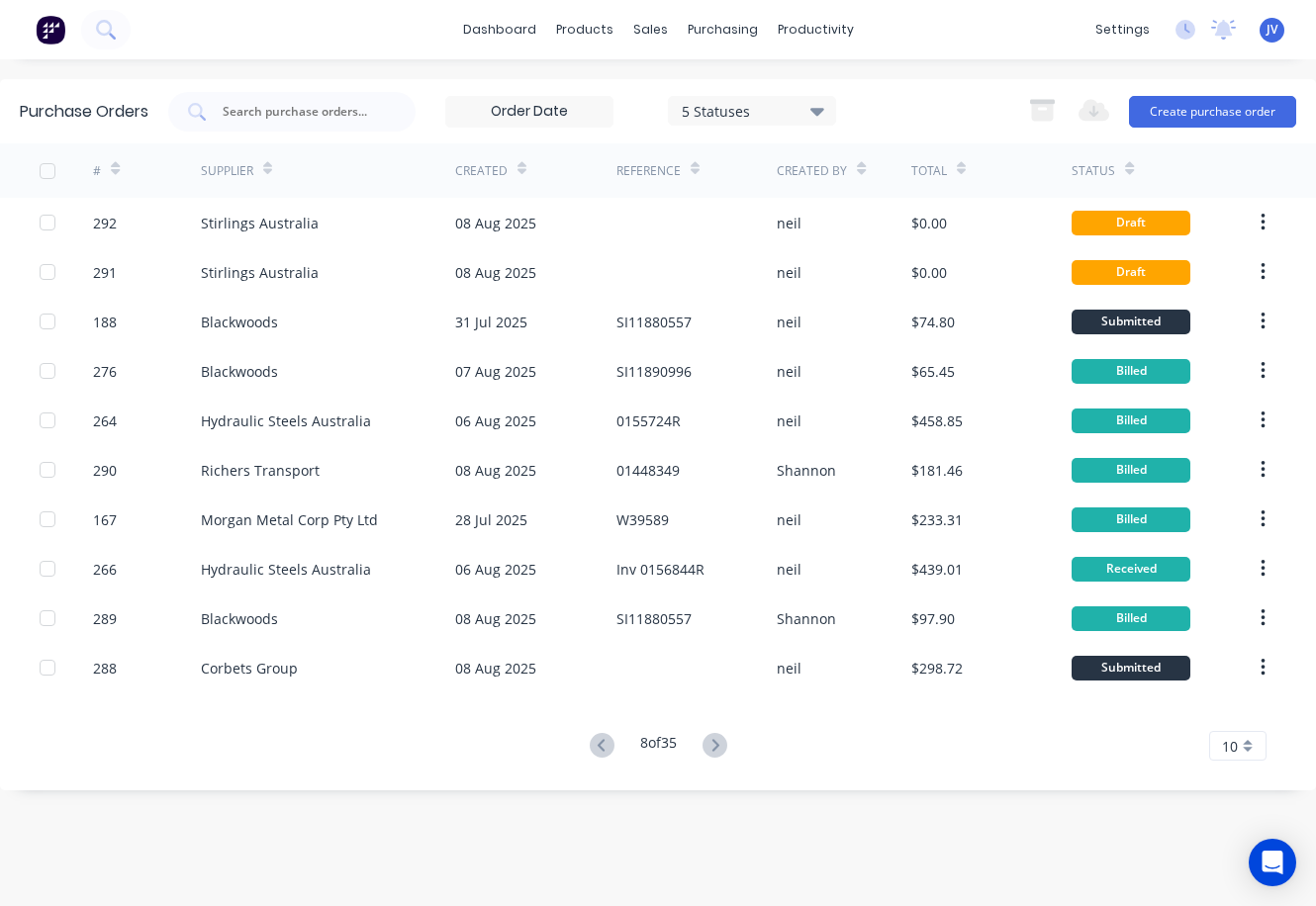 click on "5 Statuses" at bounding box center [752, 110] 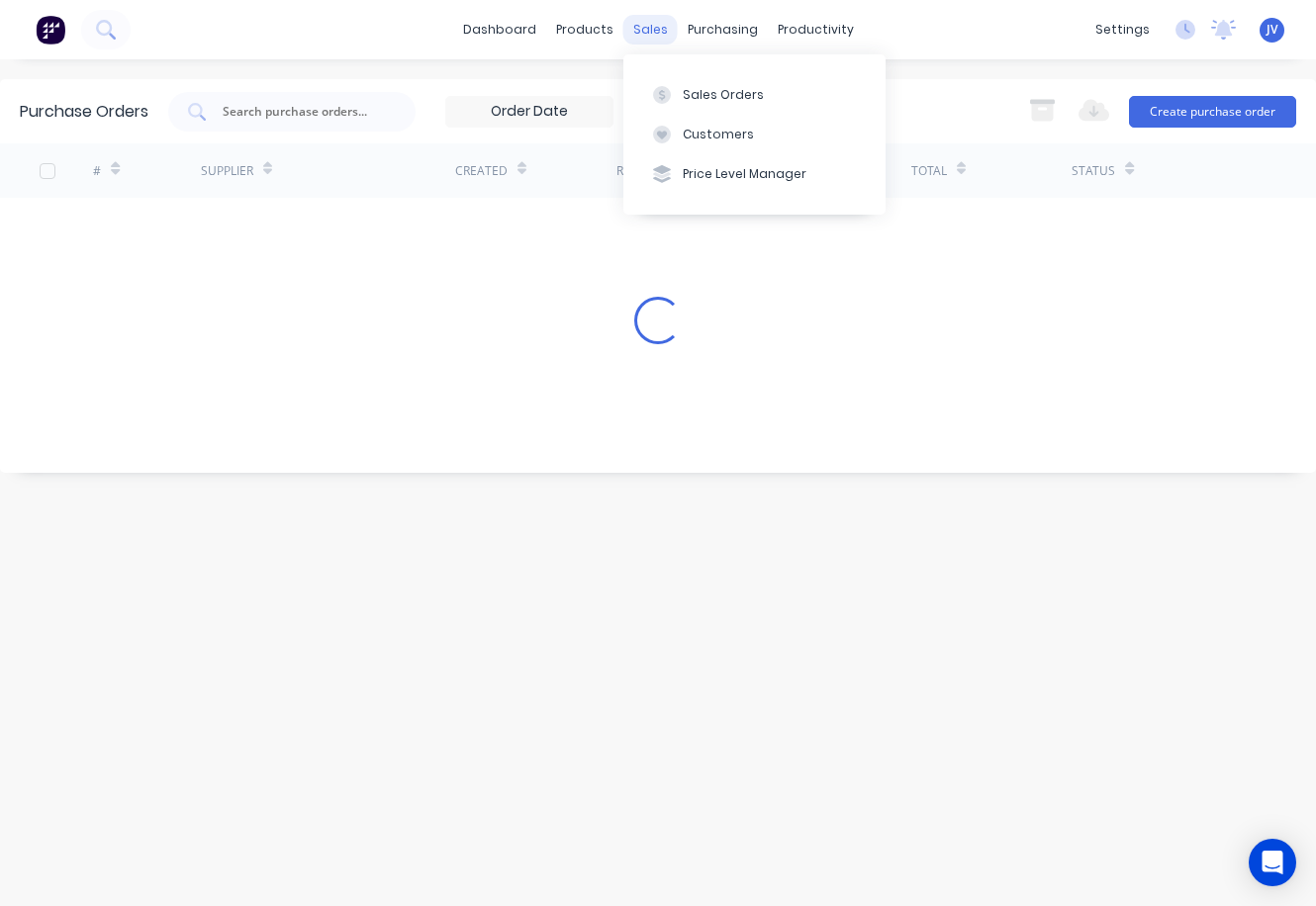 click on "sales" at bounding box center (650, 30) 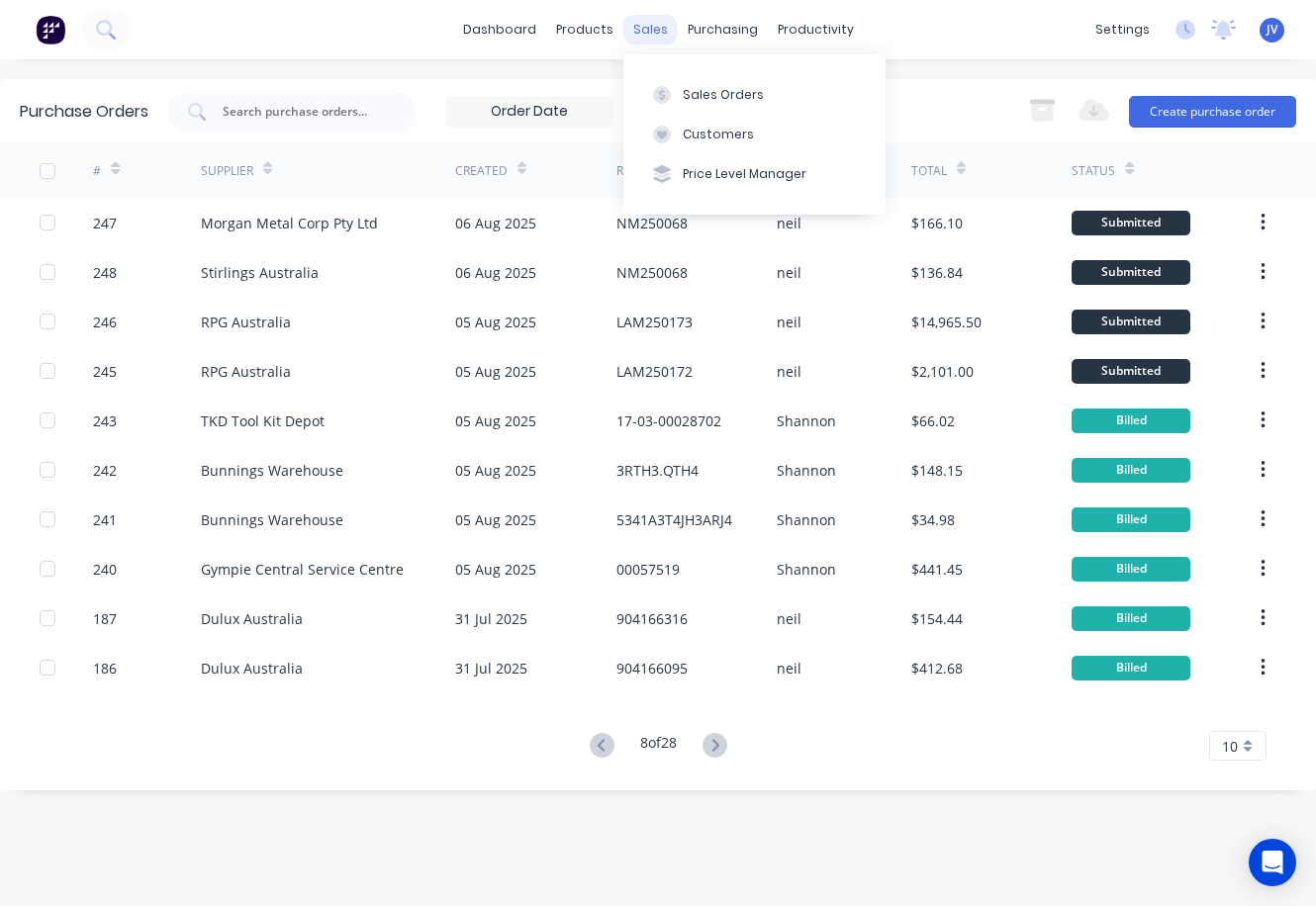 click on "sales" at bounding box center (650, 30) 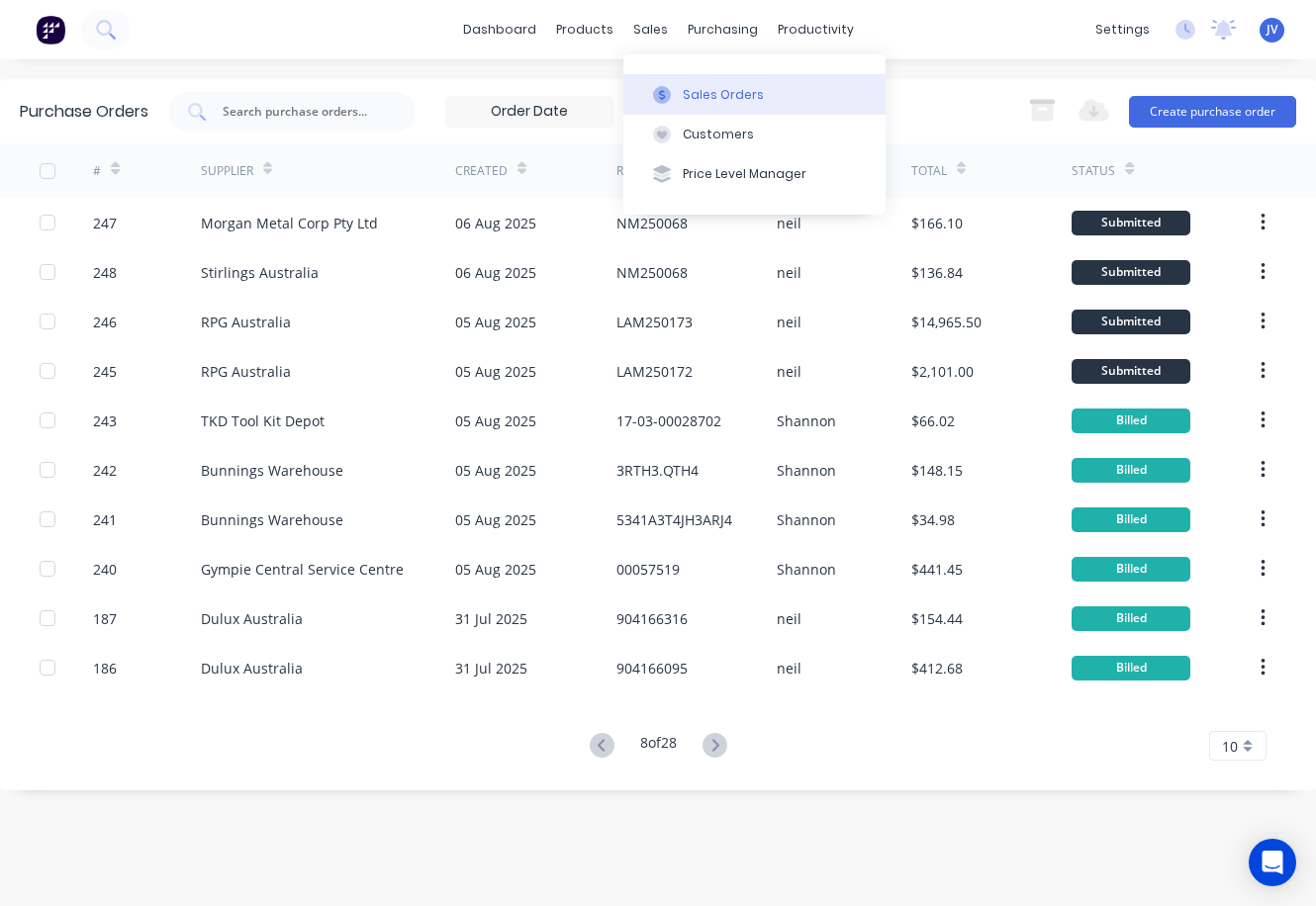 click on "Sales Orders" at bounding box center [723, 95] 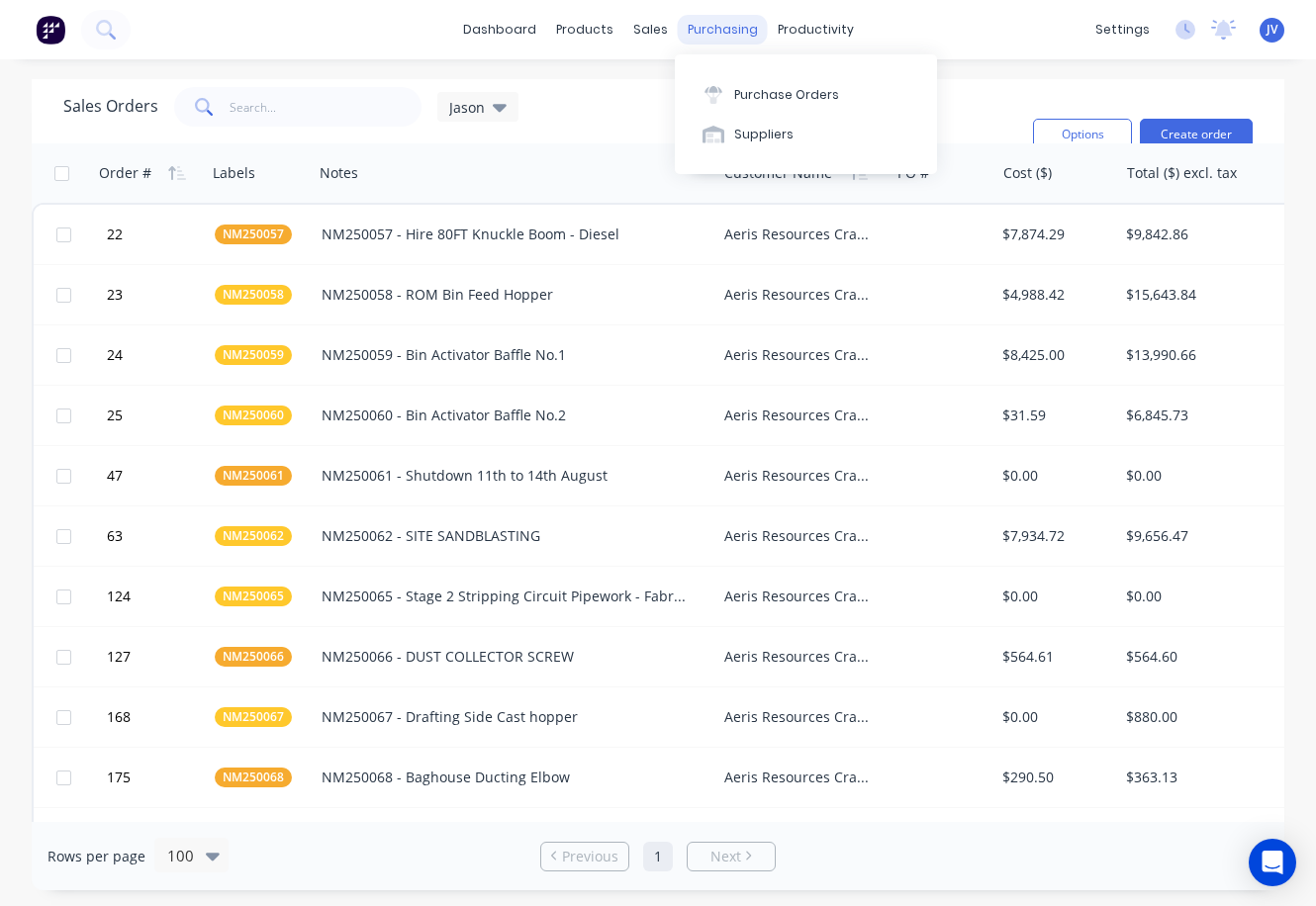 click on "purchasing" at bounding box center (722, 30) 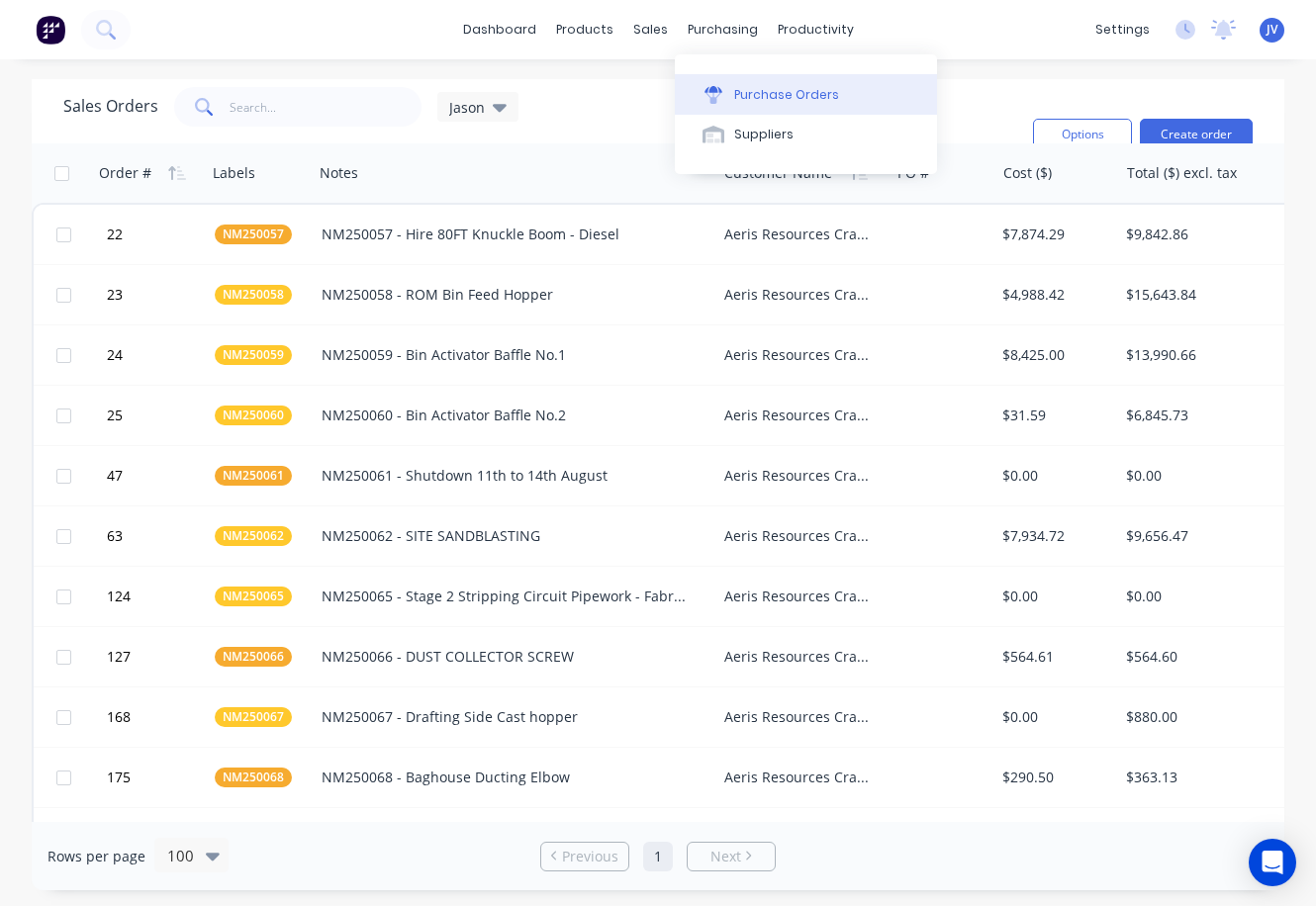 click on "Purchase Orders" at bounding box center [787, 95] 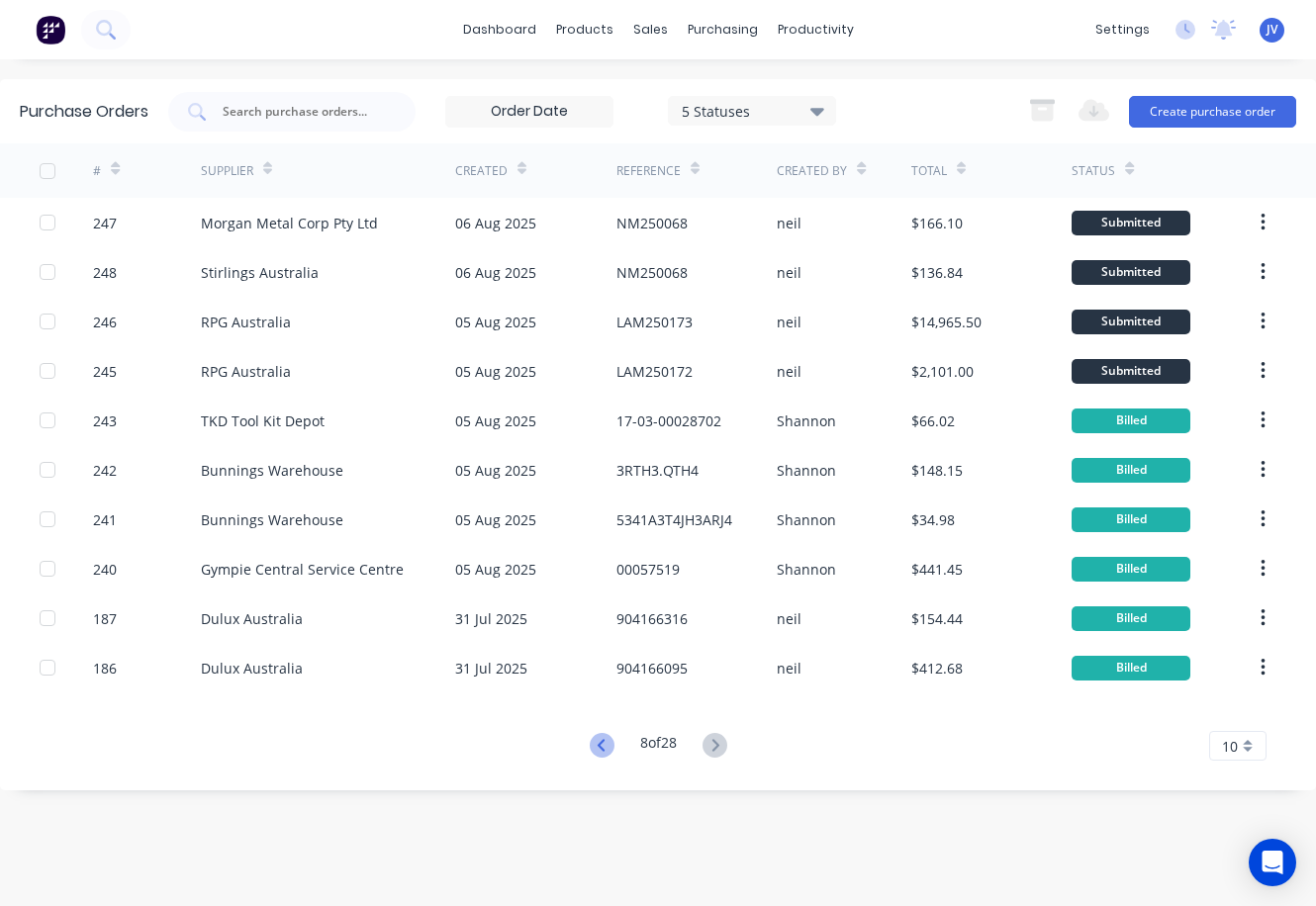 click 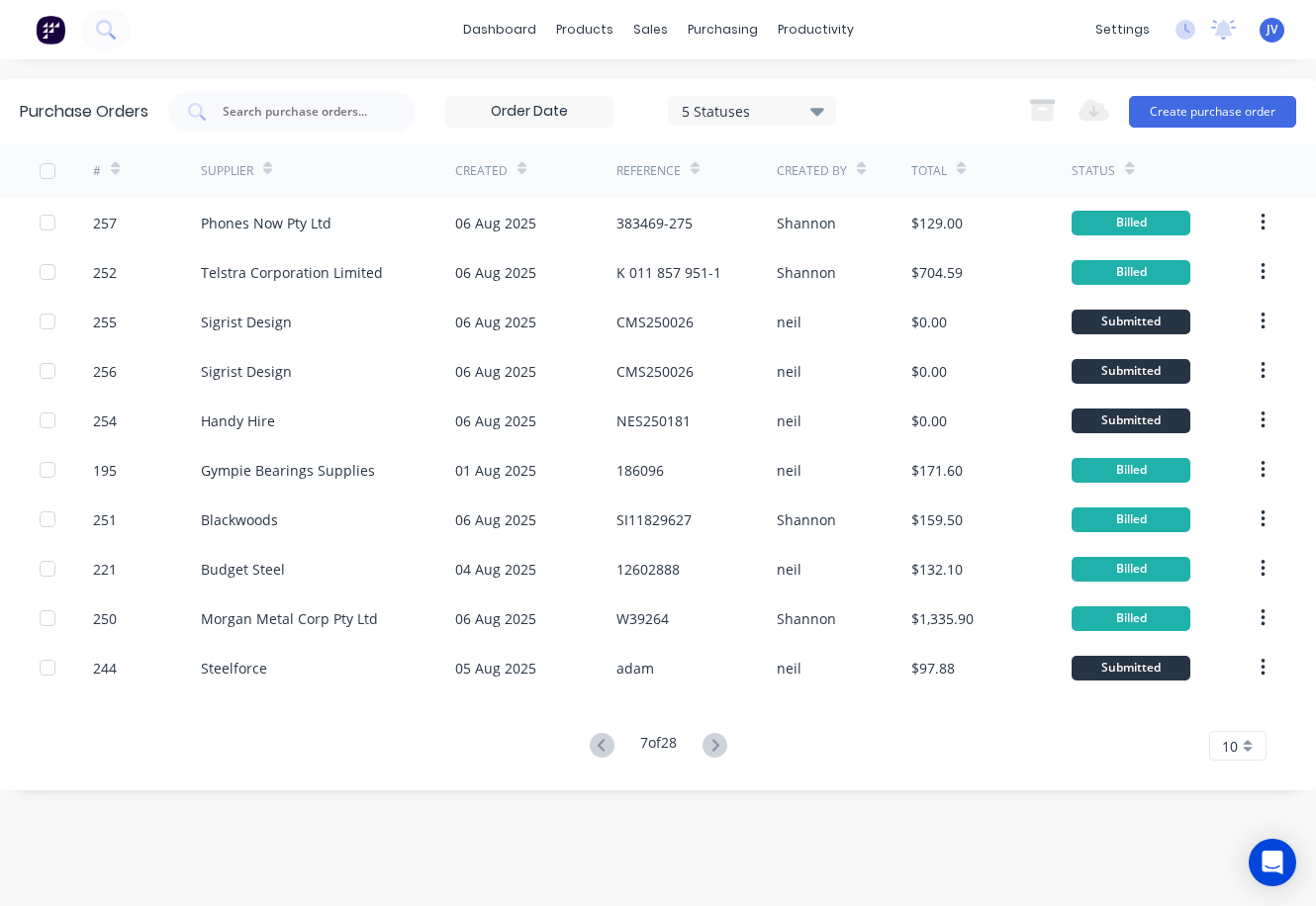 click 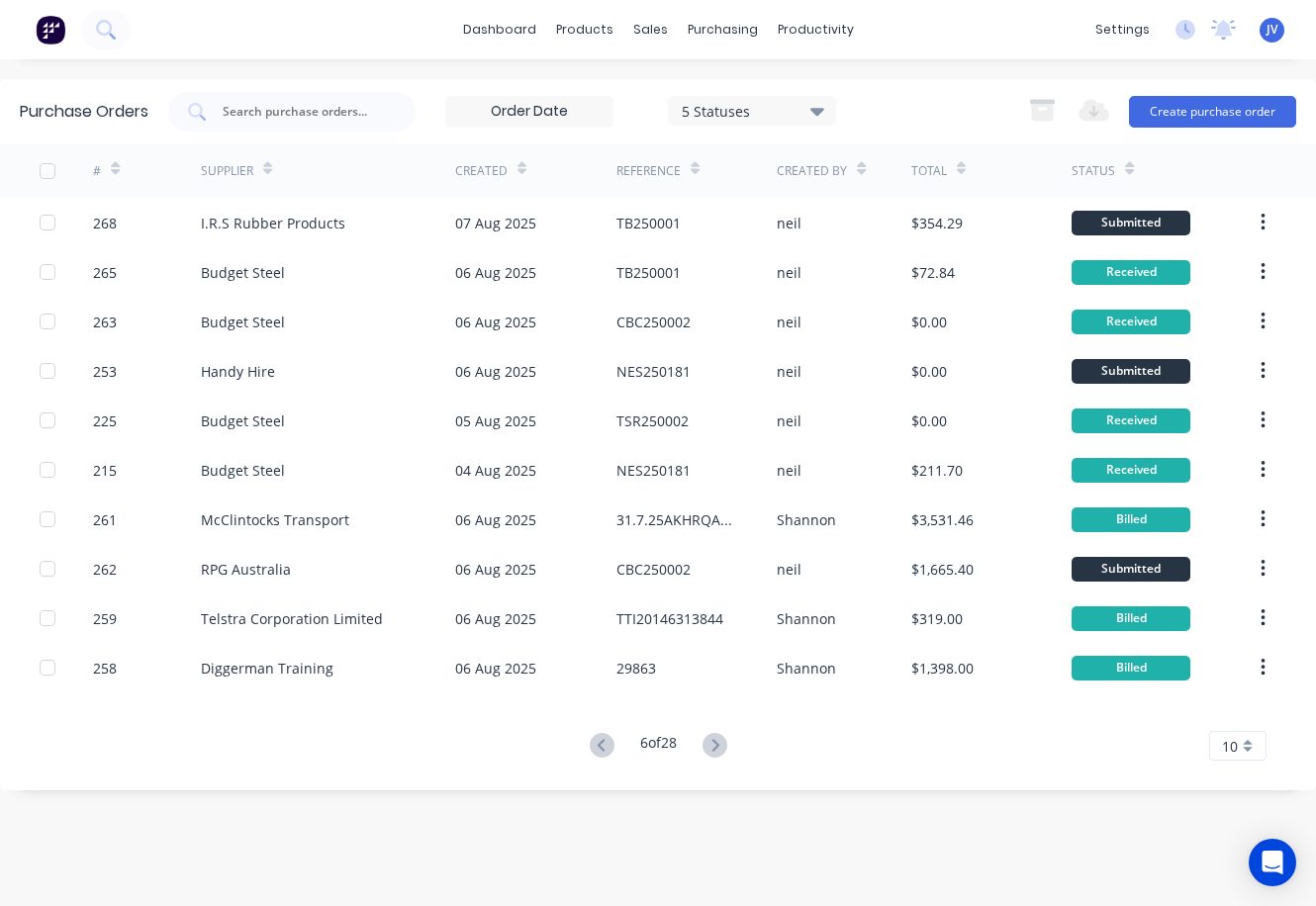 click 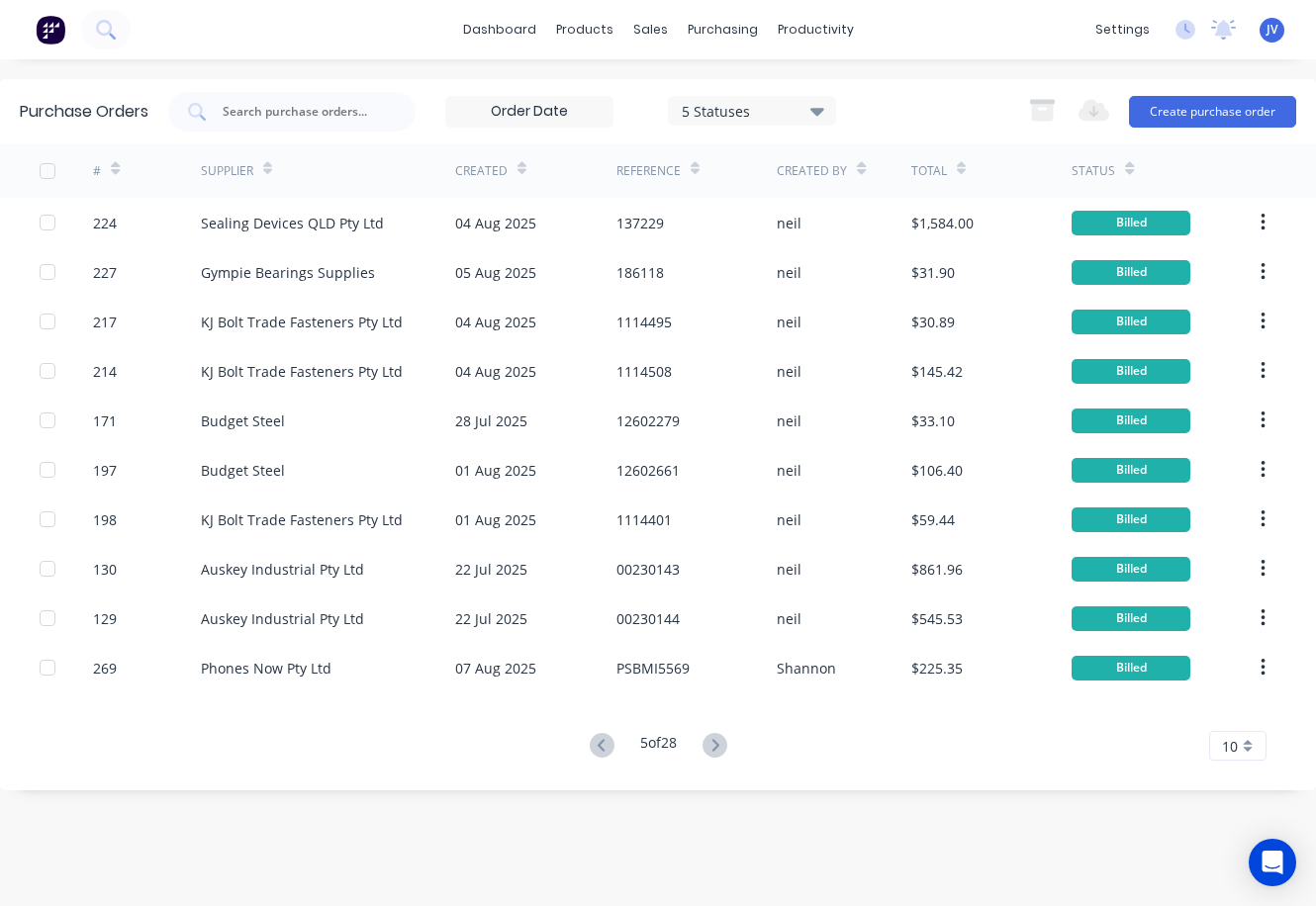 click 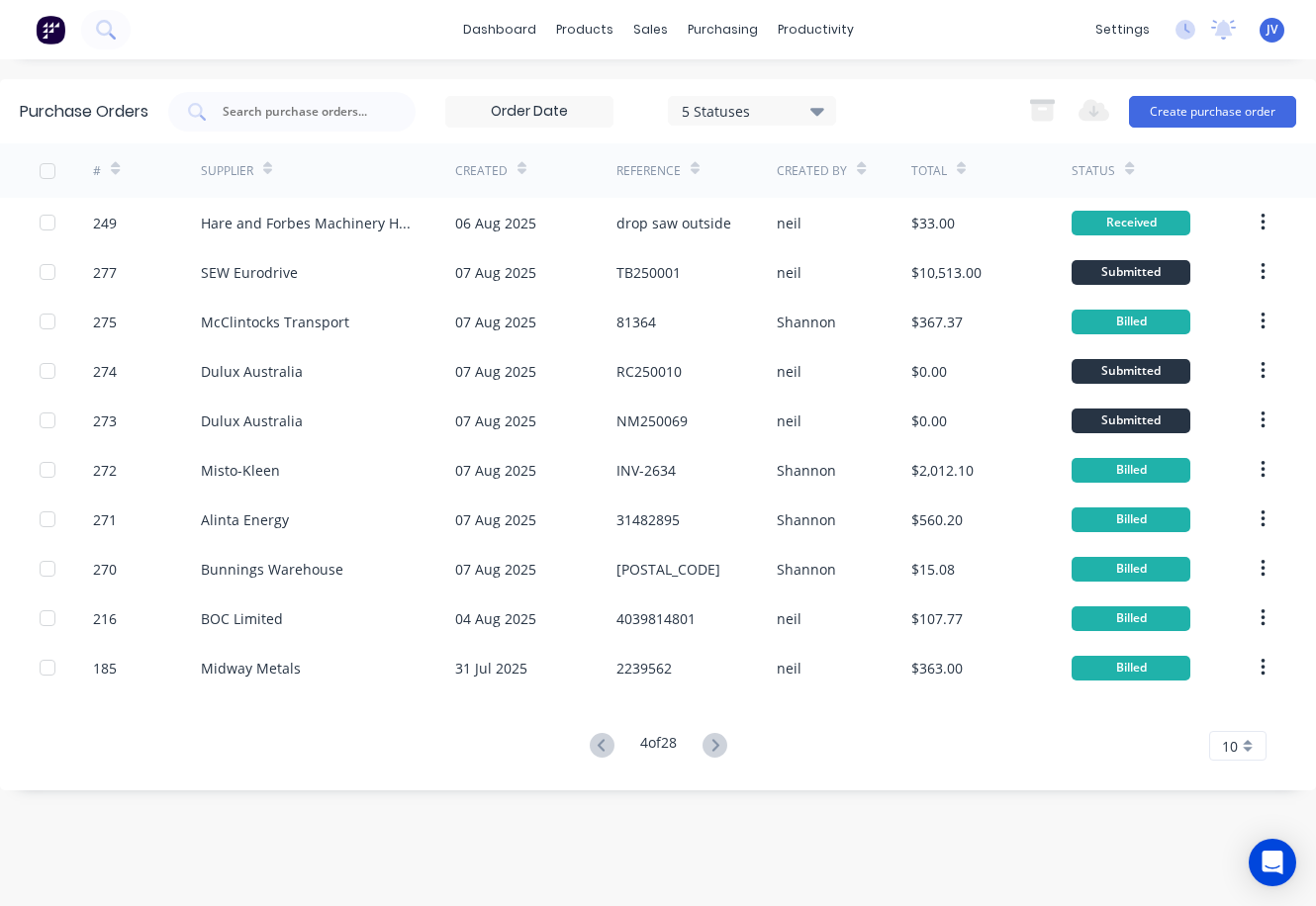 click 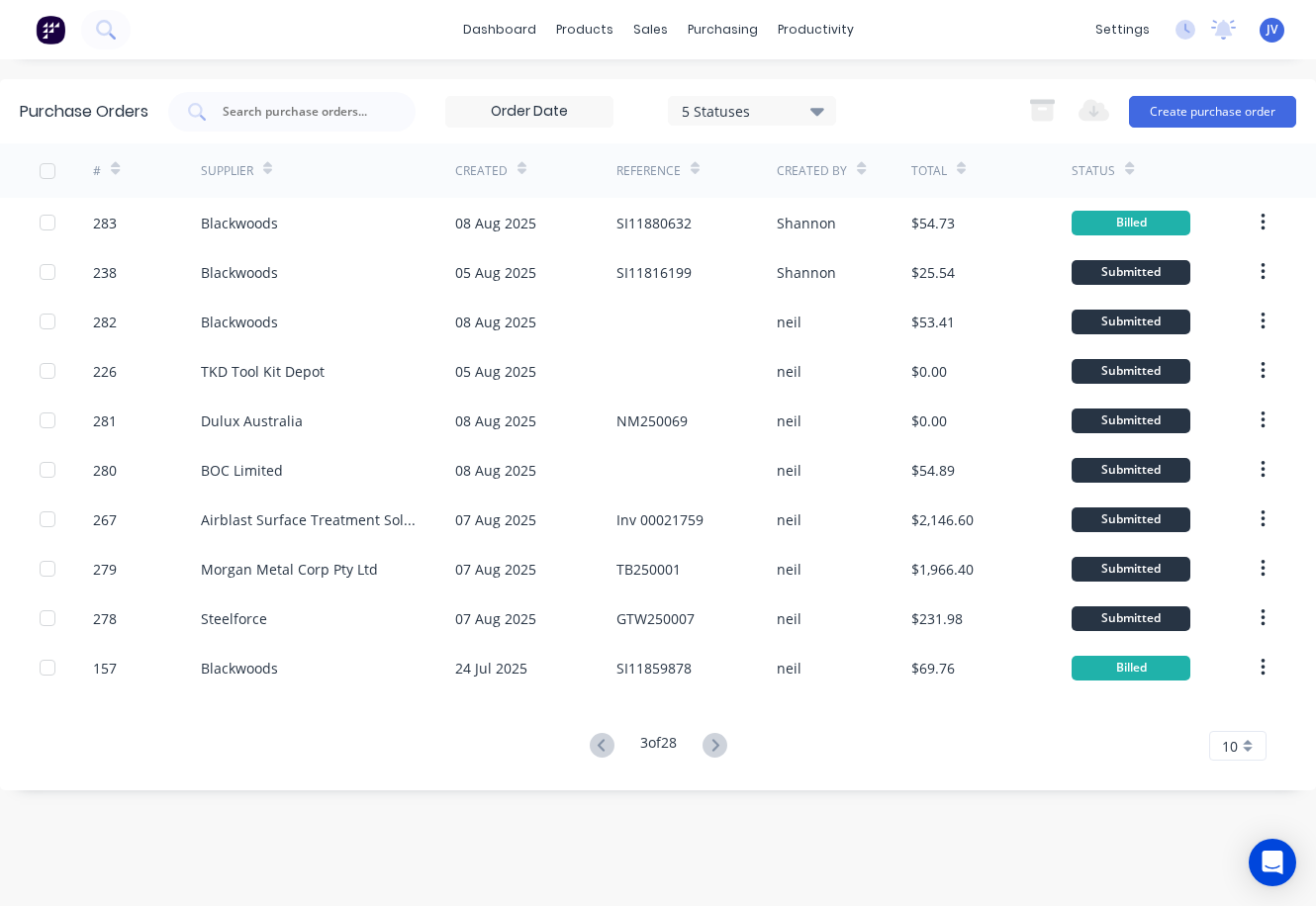 click 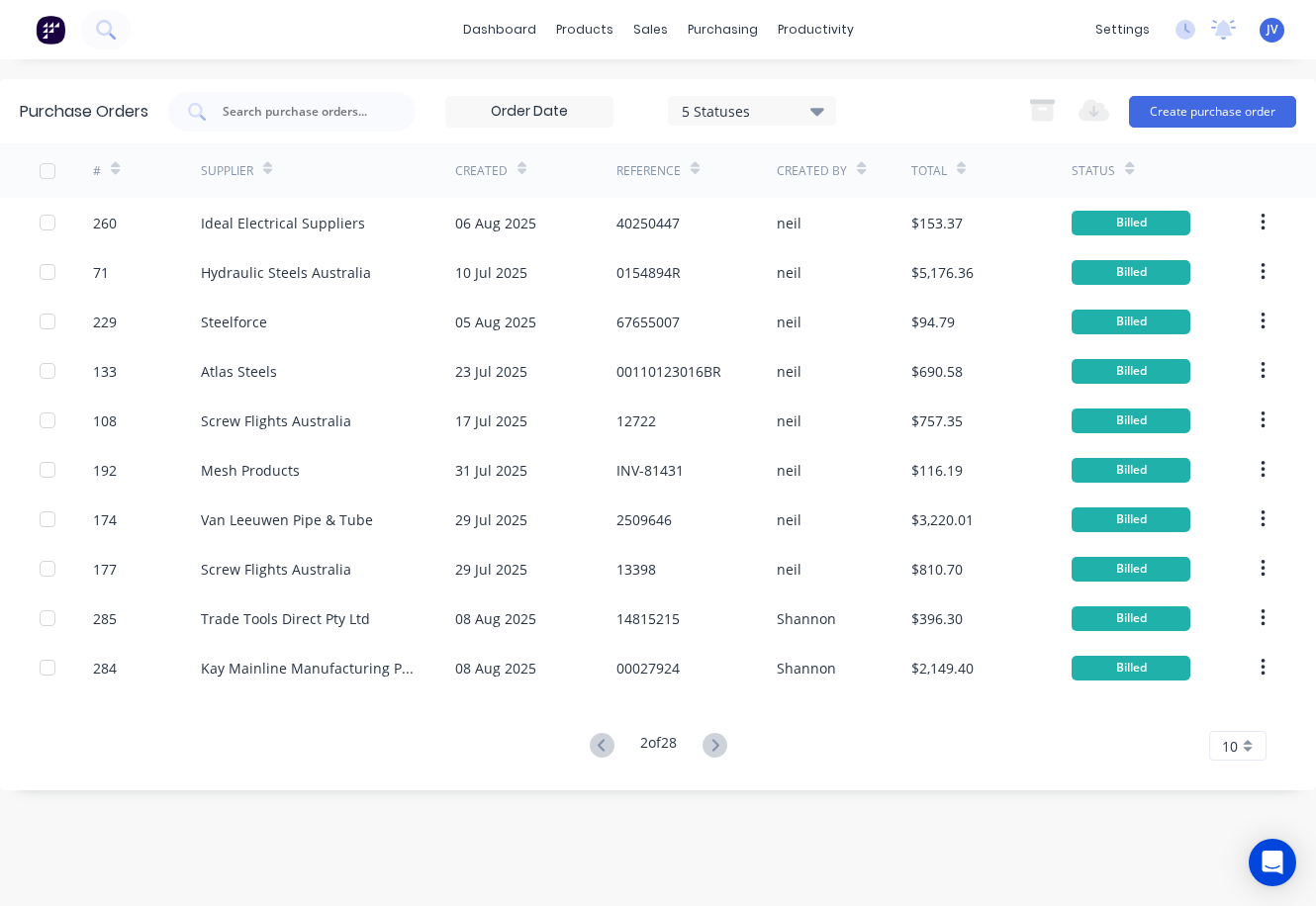 click 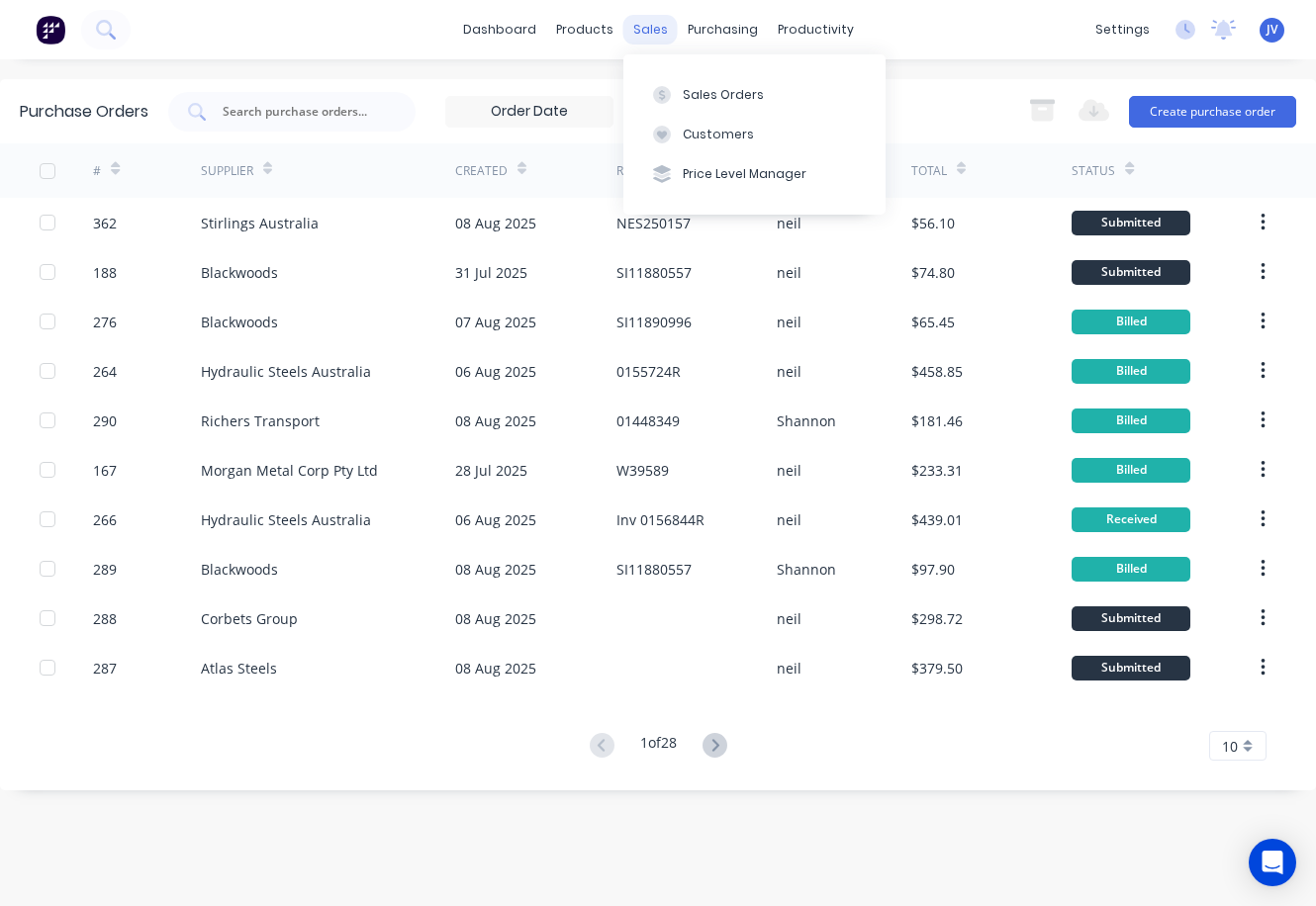 click on "sales" at bounding box center [650, 30] 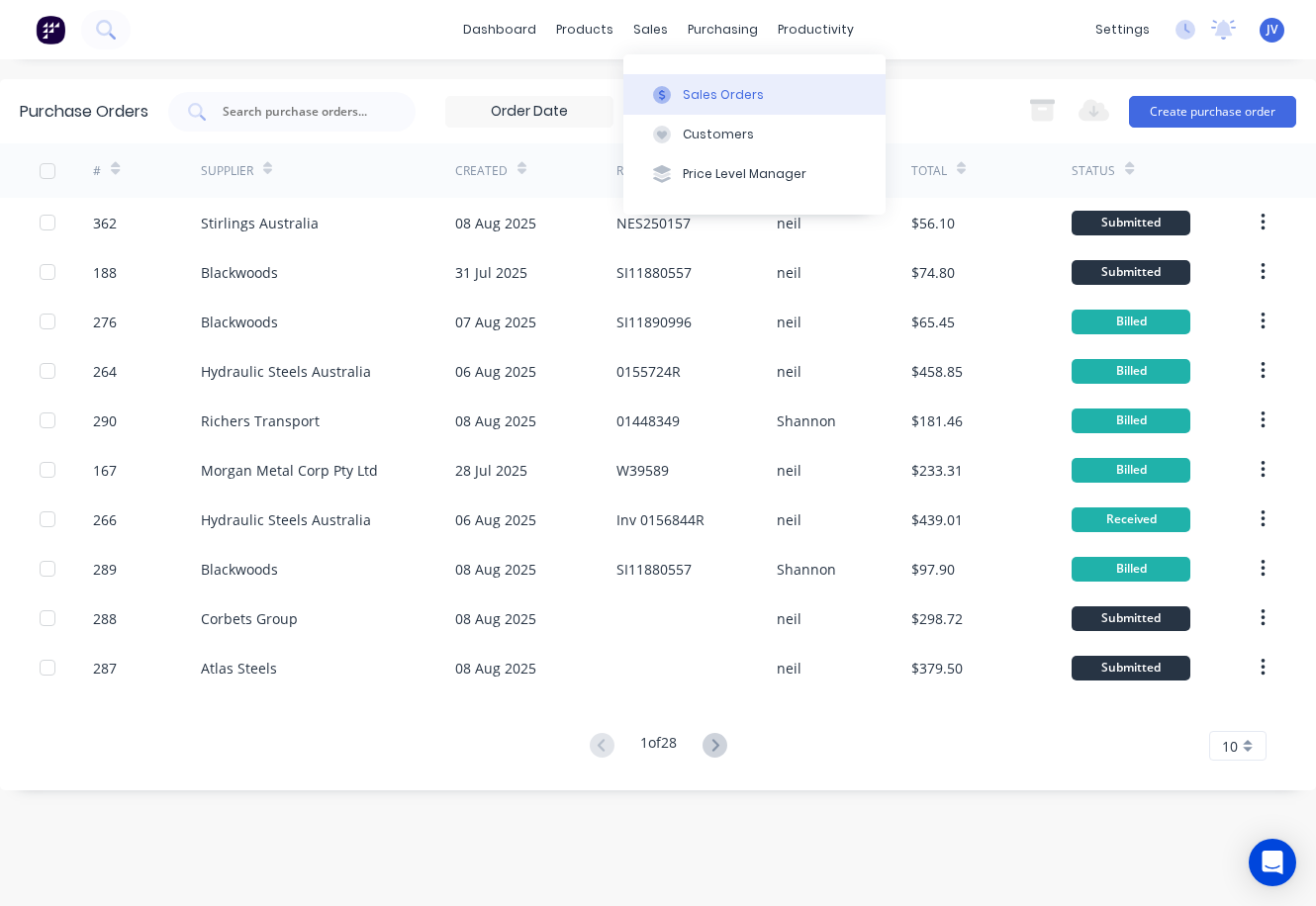 click on "Sales Orders" at bounding box center (723, 95) 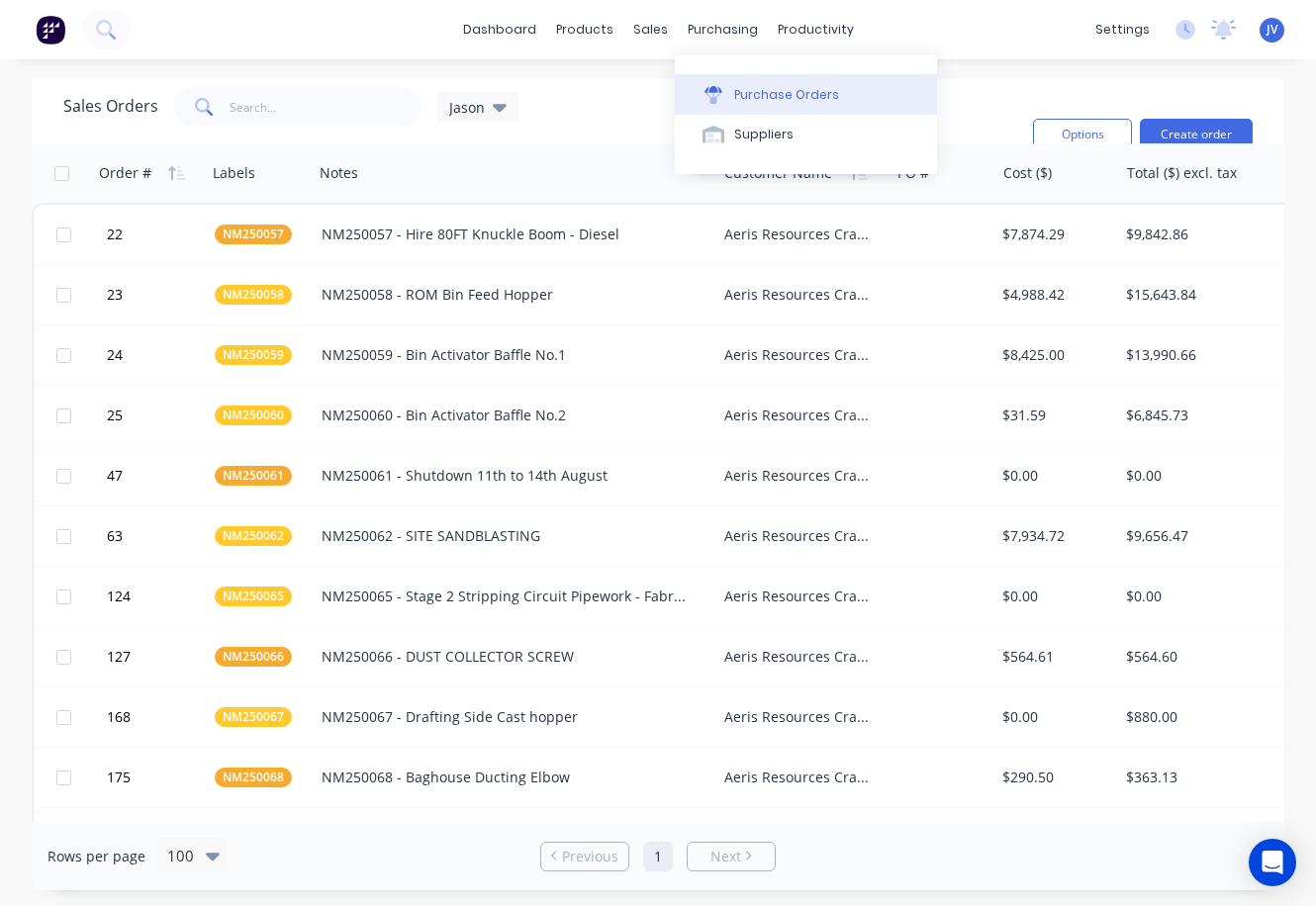 click on "Purchase Orders" at bounding box center (787, 95) 